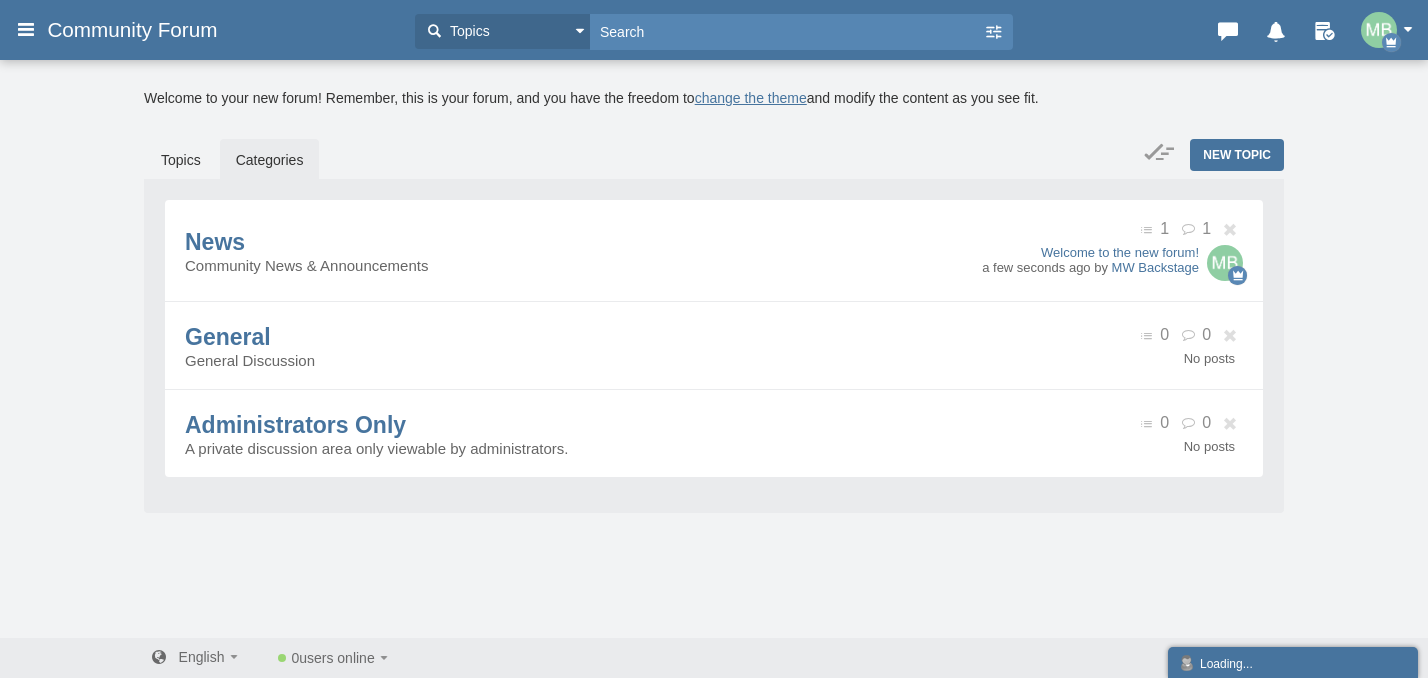 scroll, scrollTop: 0, scrollLeft: 0, axis: both 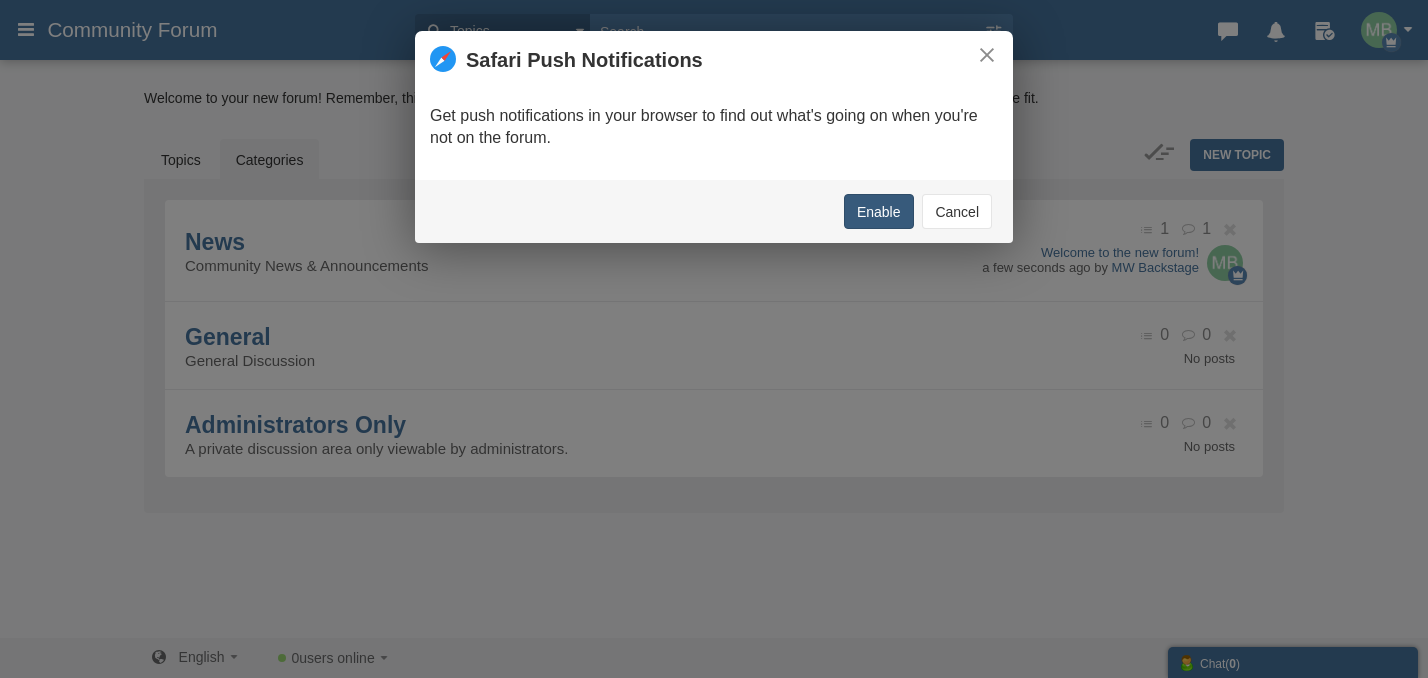 click on "Enable" at bounding box center (879, 211) 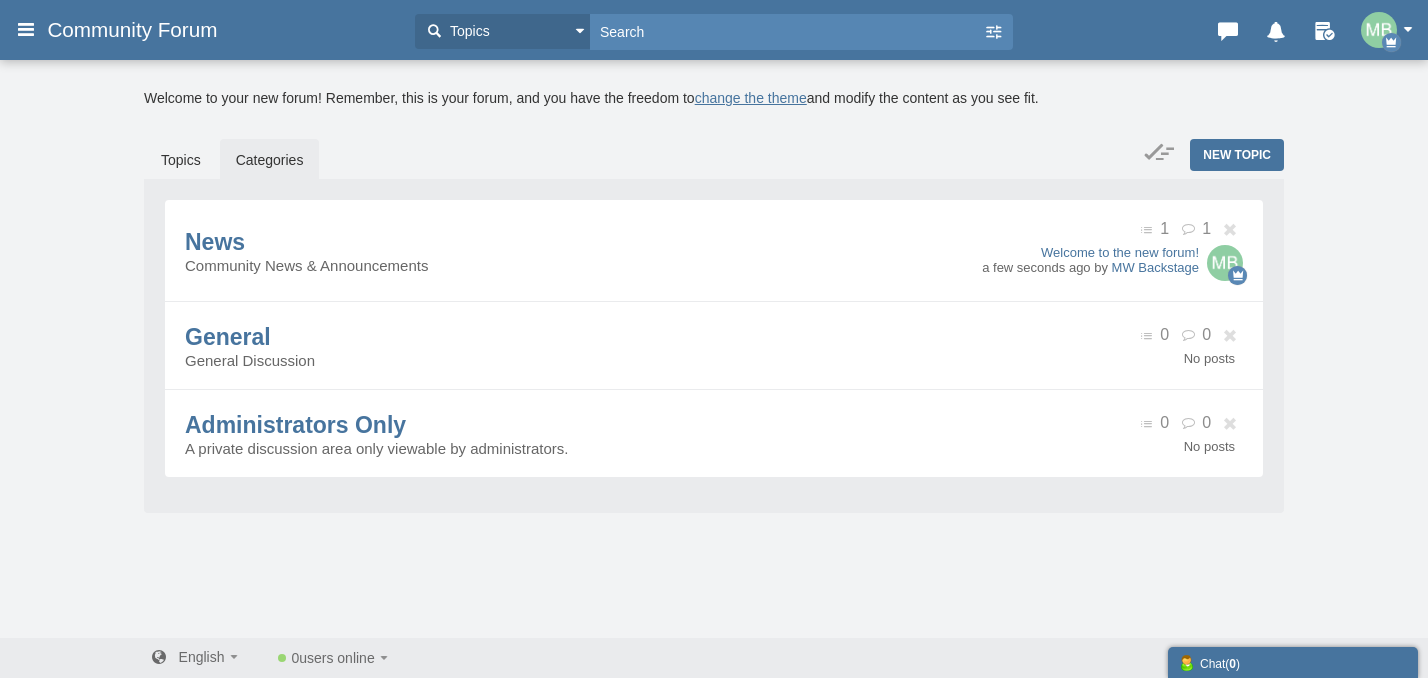 click at bounding box center [1408, 29] 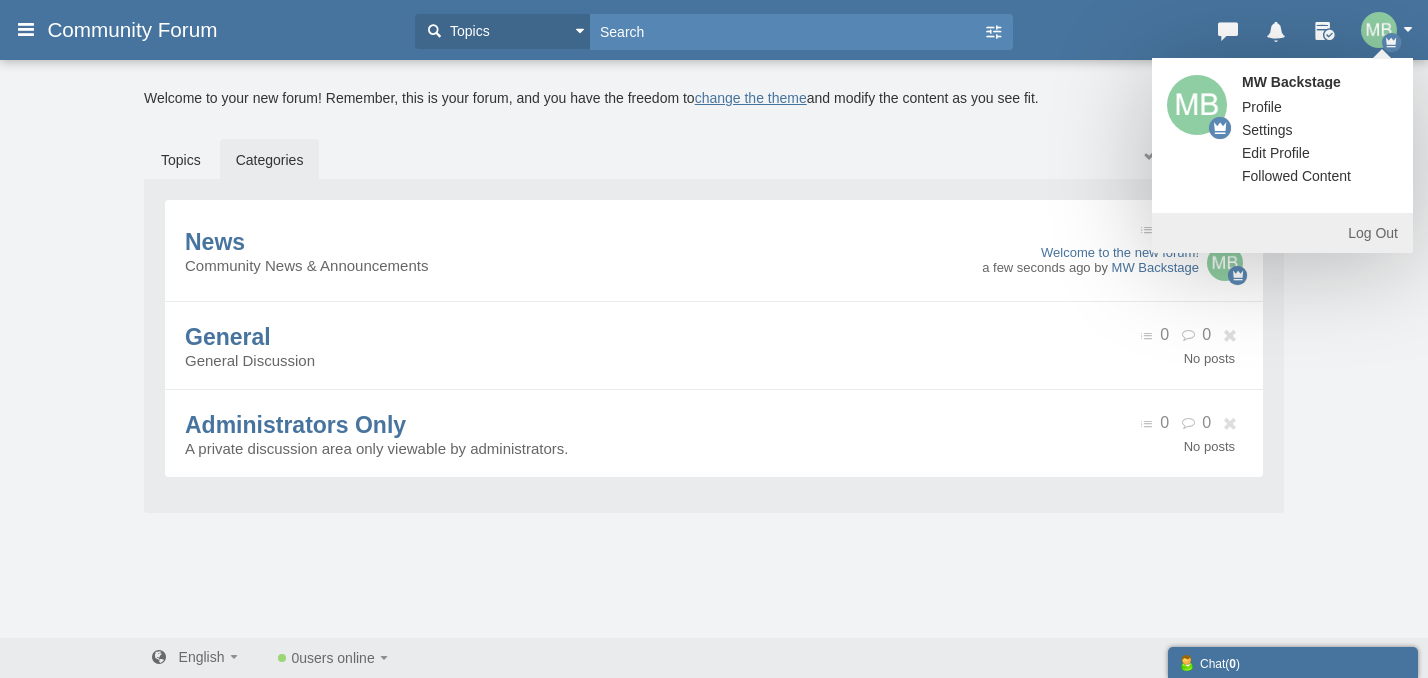 click on "Settings" at bounding box center (1267, 130) 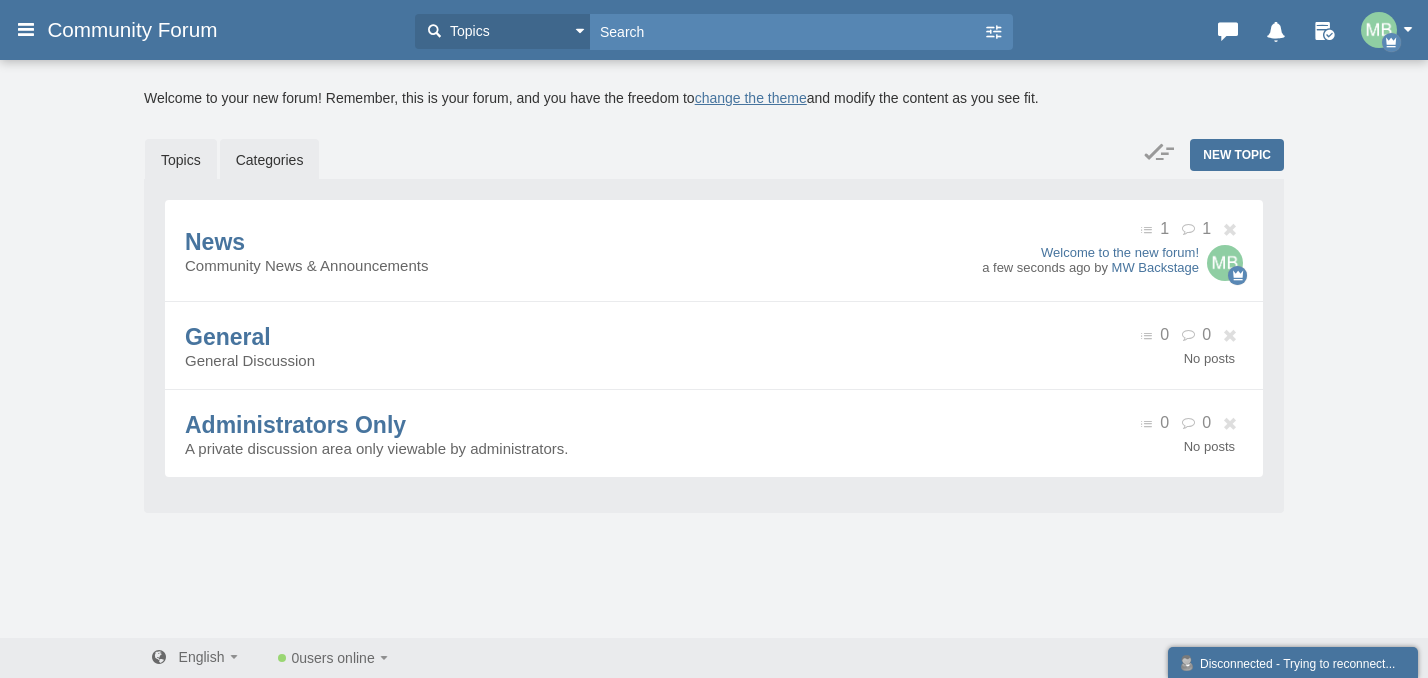 click on "Topics" at bounding box center (181, 160) 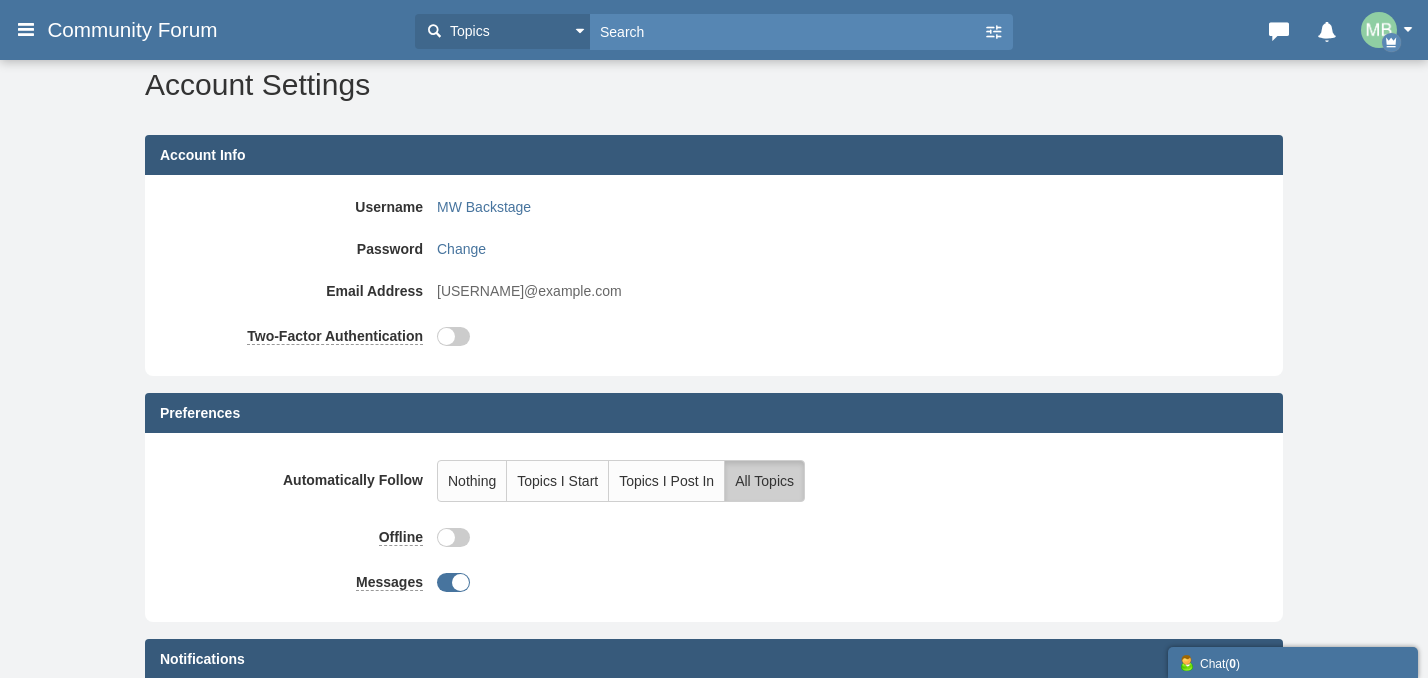 scroll, scrollTop: 24, scrollLeft: 0, axis: vertical 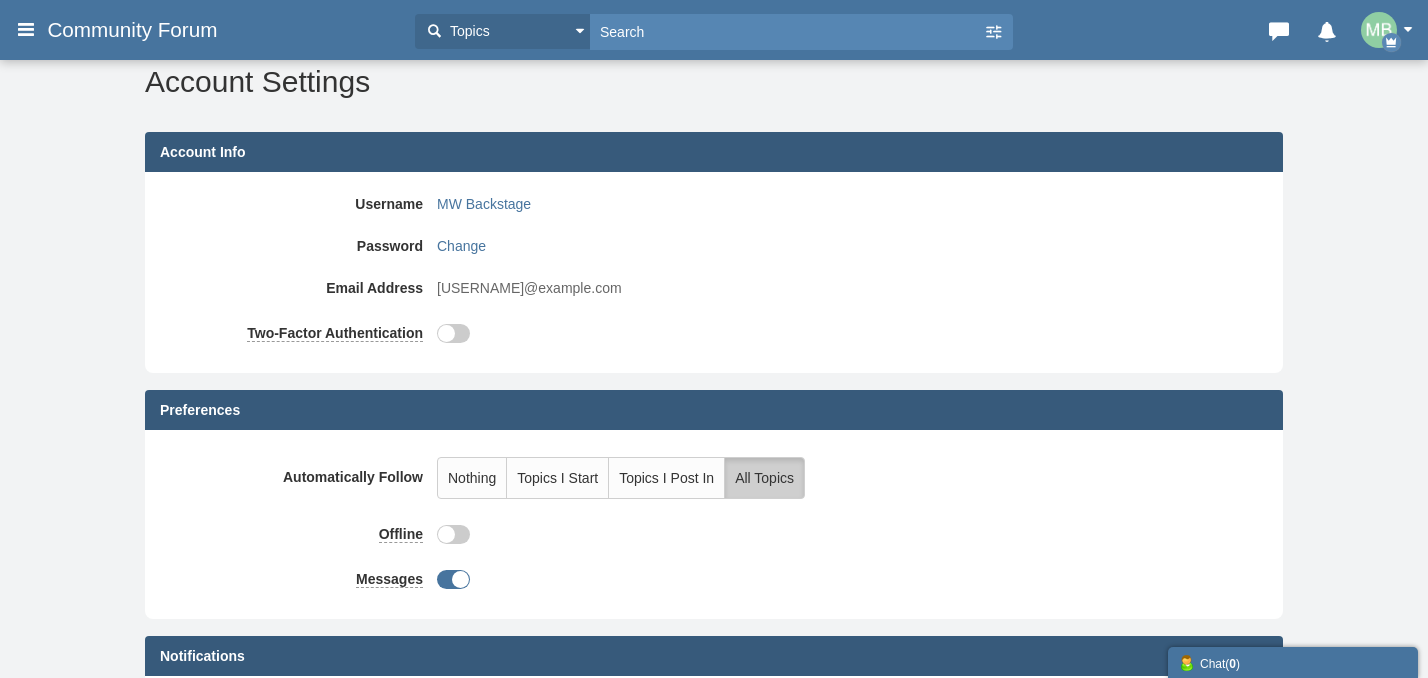 click at bounding box center [1392, 30] 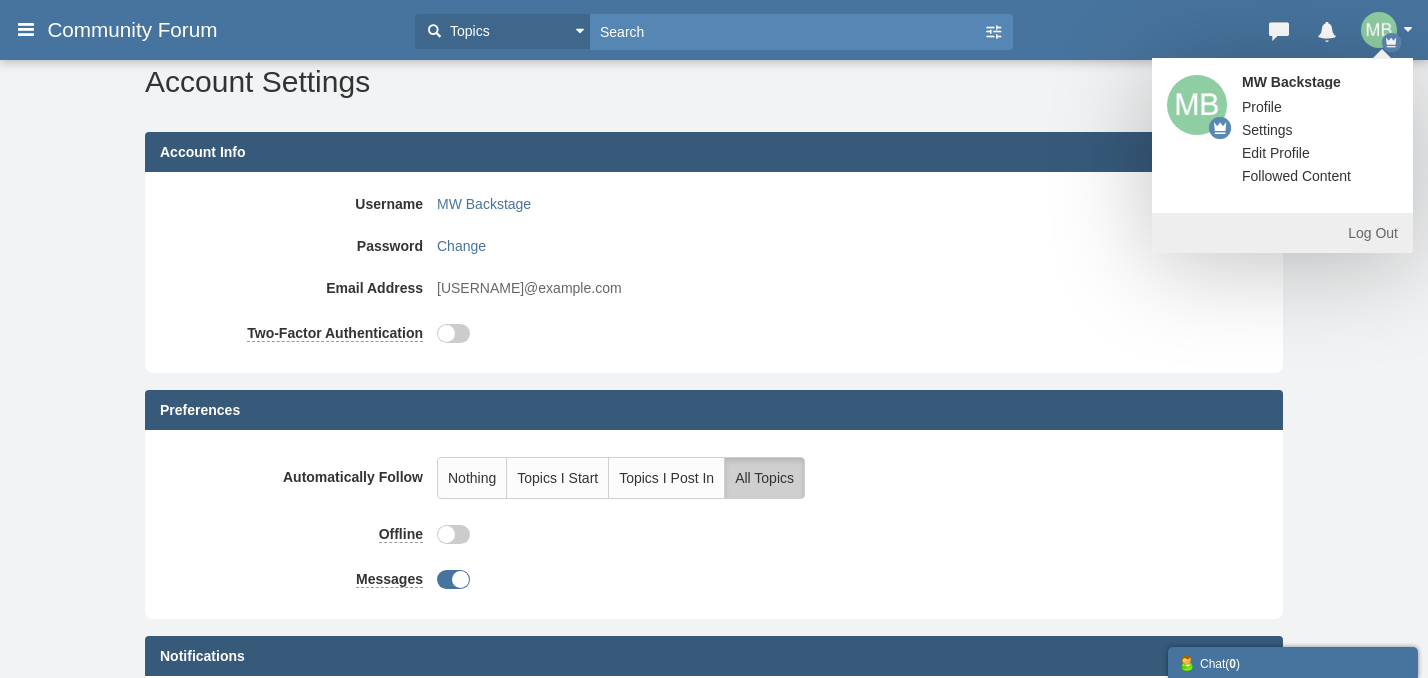 click on "Account Settings
Edit Profile
Account Settings" at bounding box center [714, 97] 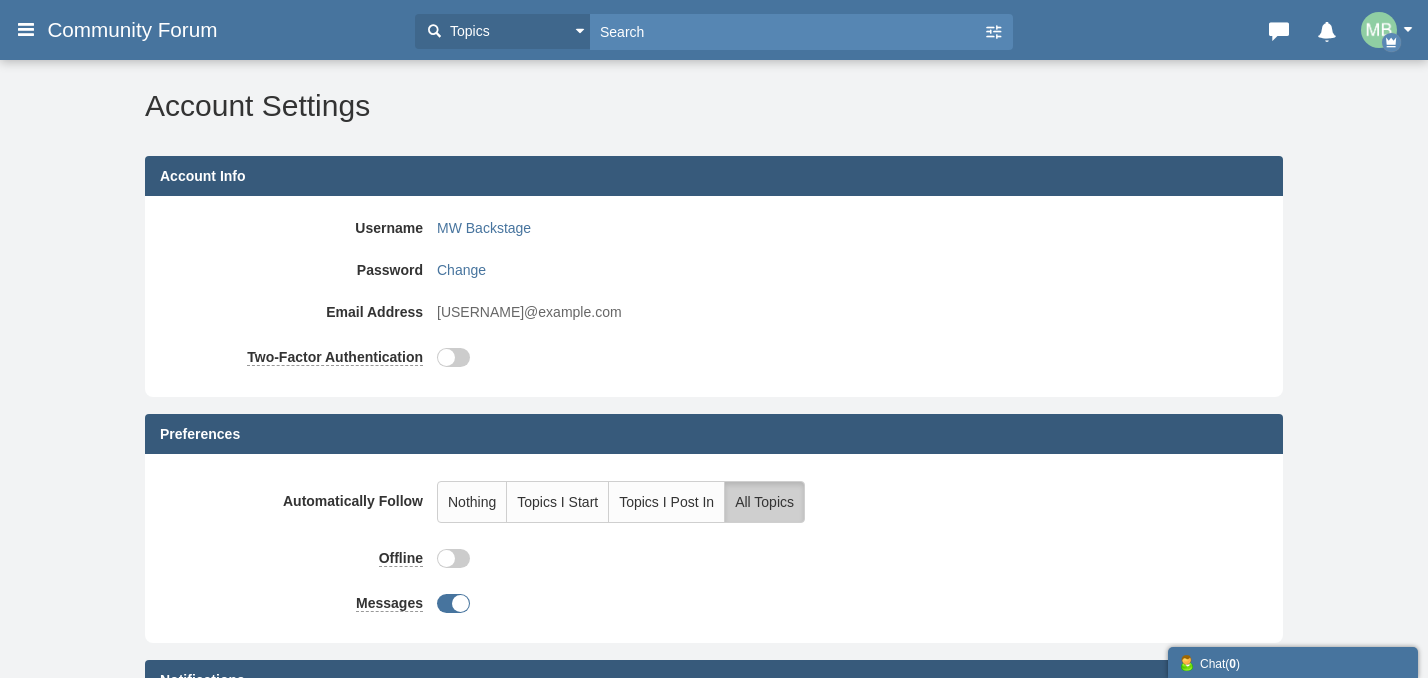 scroll, scrollTop: 0, scrollLeft: 0, axis: both 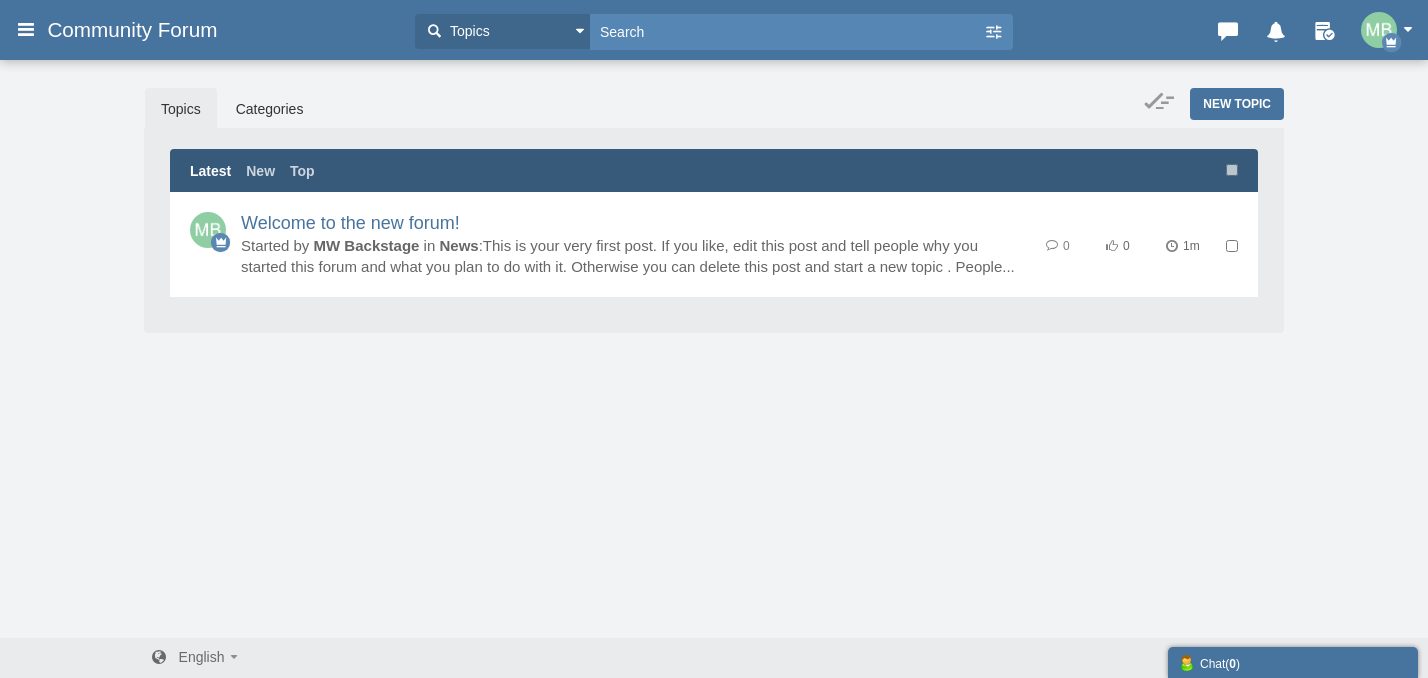 click on "Latest
New
Top" at bounding box center [290, 171] 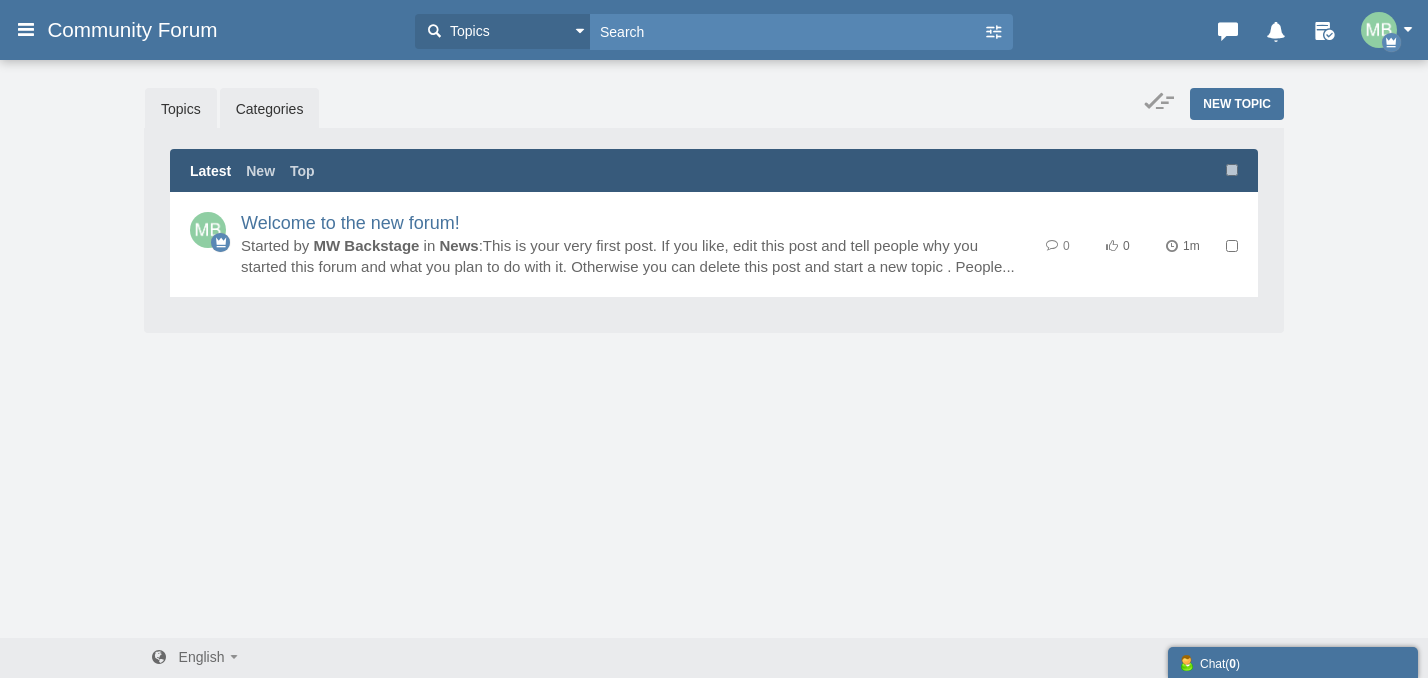 click on "Categories" at bounding box center [270, 109] 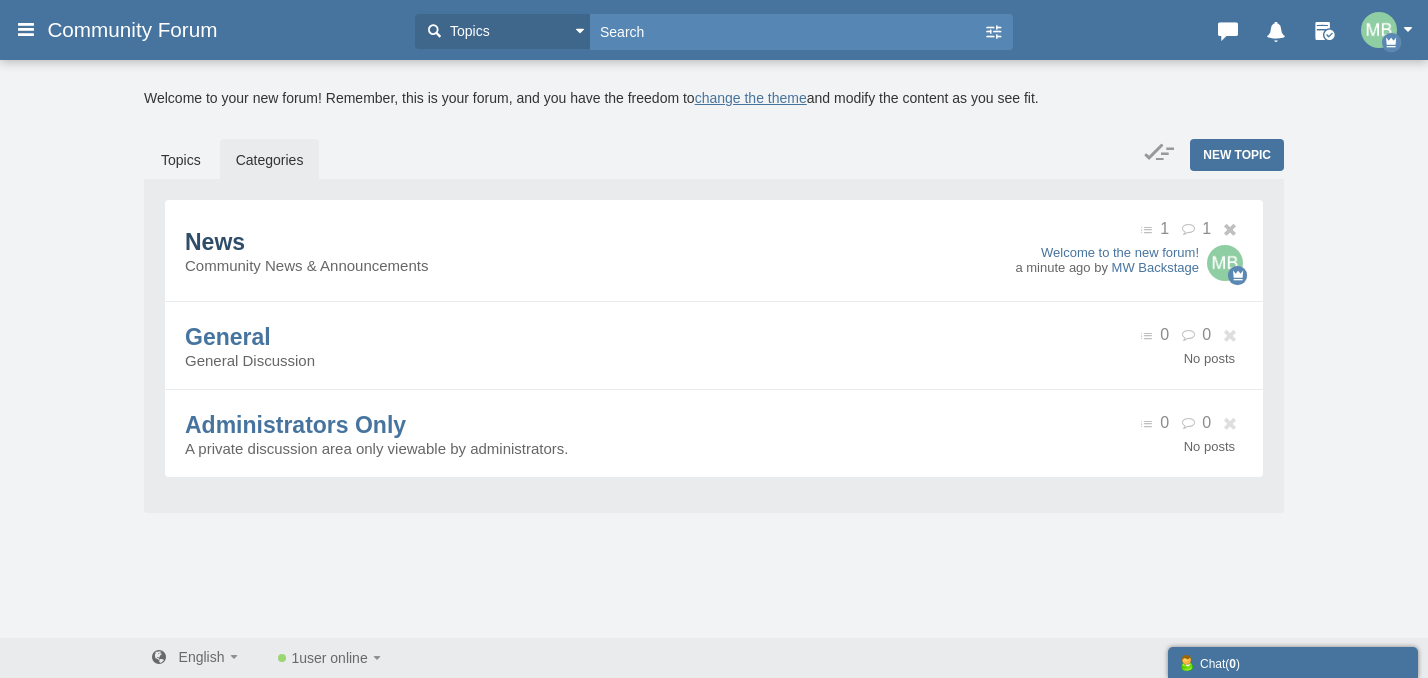 scroll, scrollTop: 0, scrollLeft: 0, axis: both 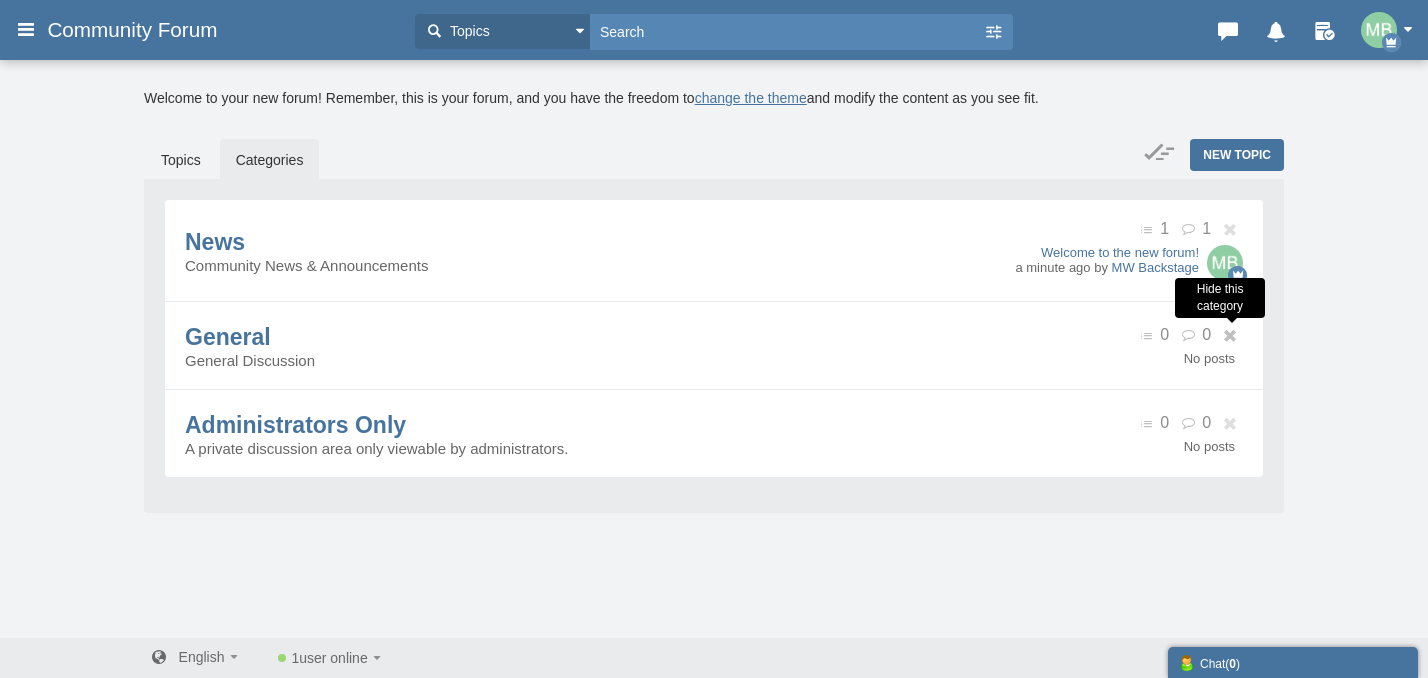 click at bounding box center (1232, 336) 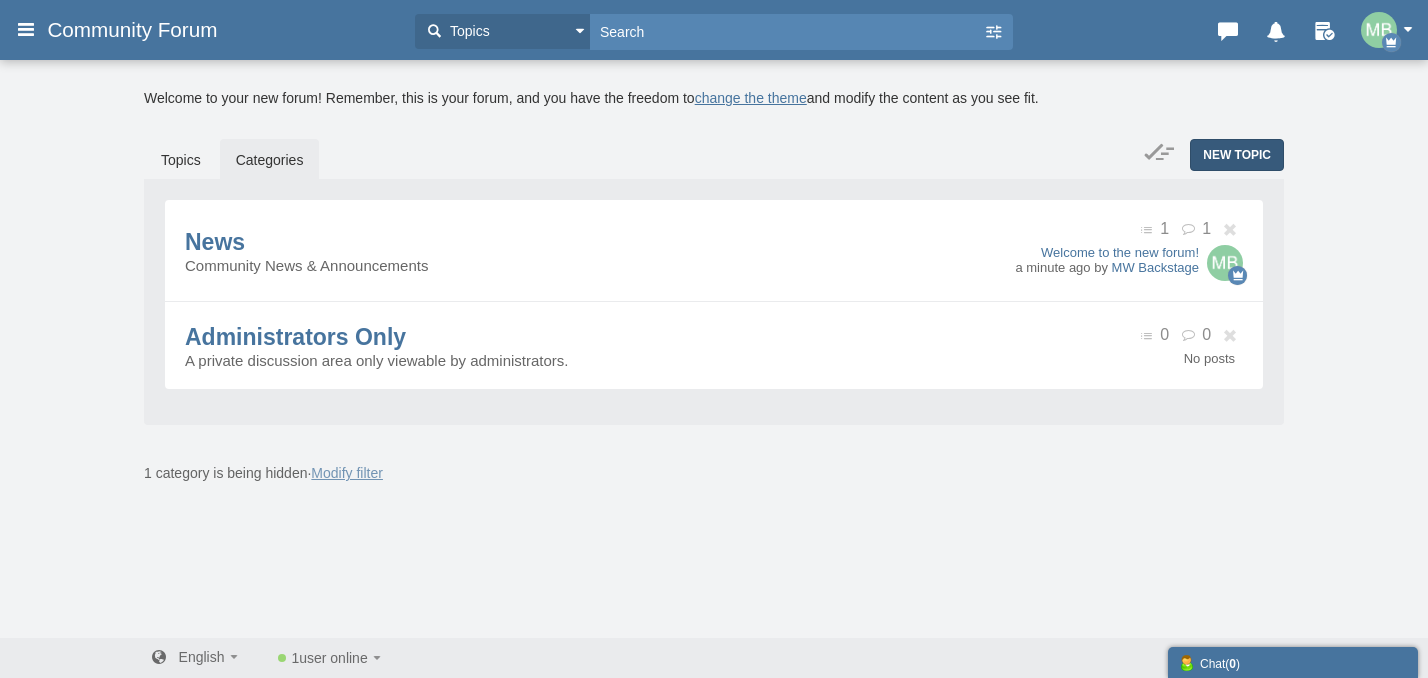 click on "New Topic" at bounding box center (1237, 155) 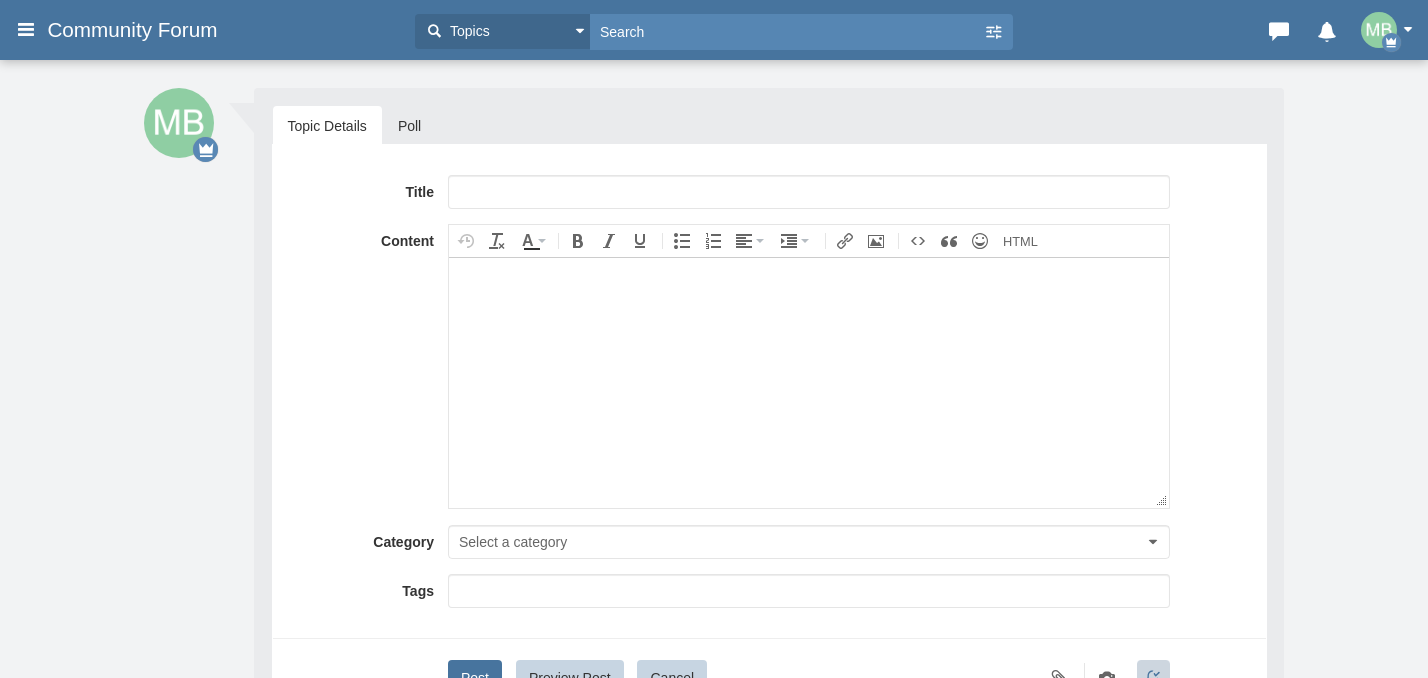 scroll, scrollTop: 0, scrollLeft: 0, axis: both 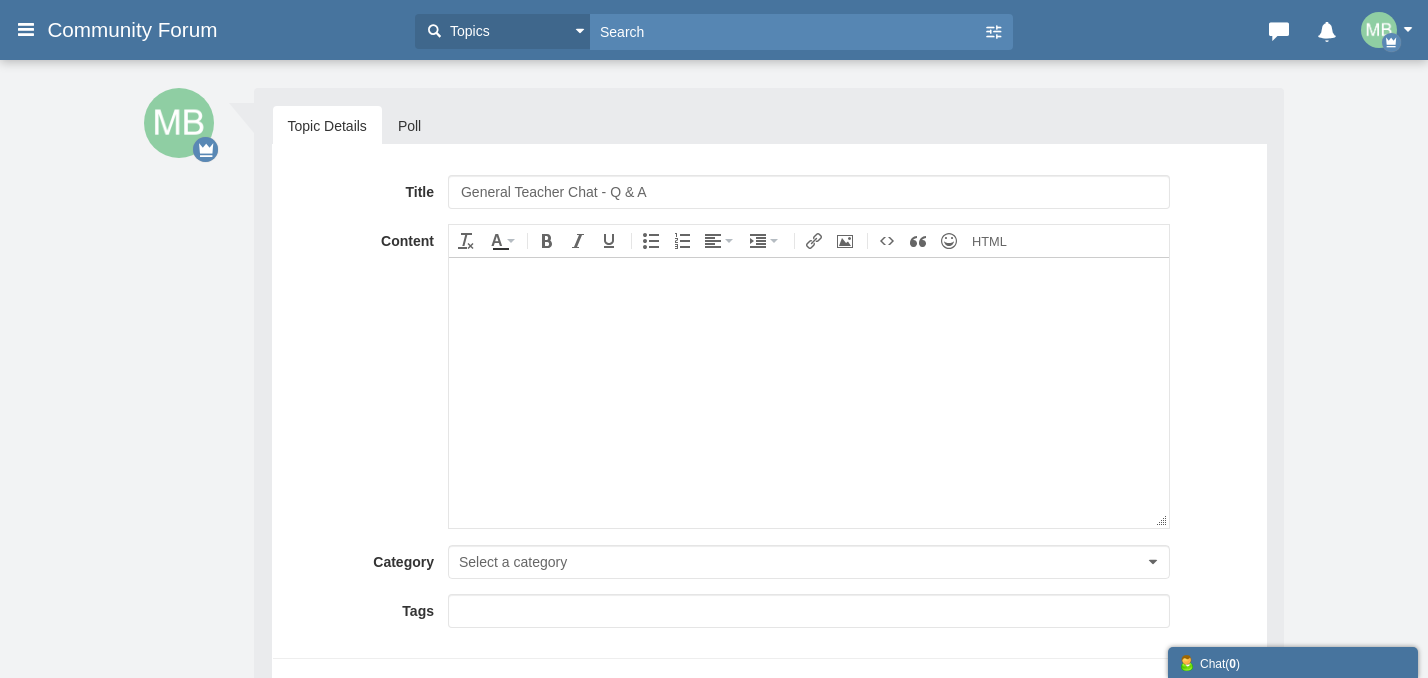 click on "General Teacher Chat - Q & A" at bounding box center (809, 192) 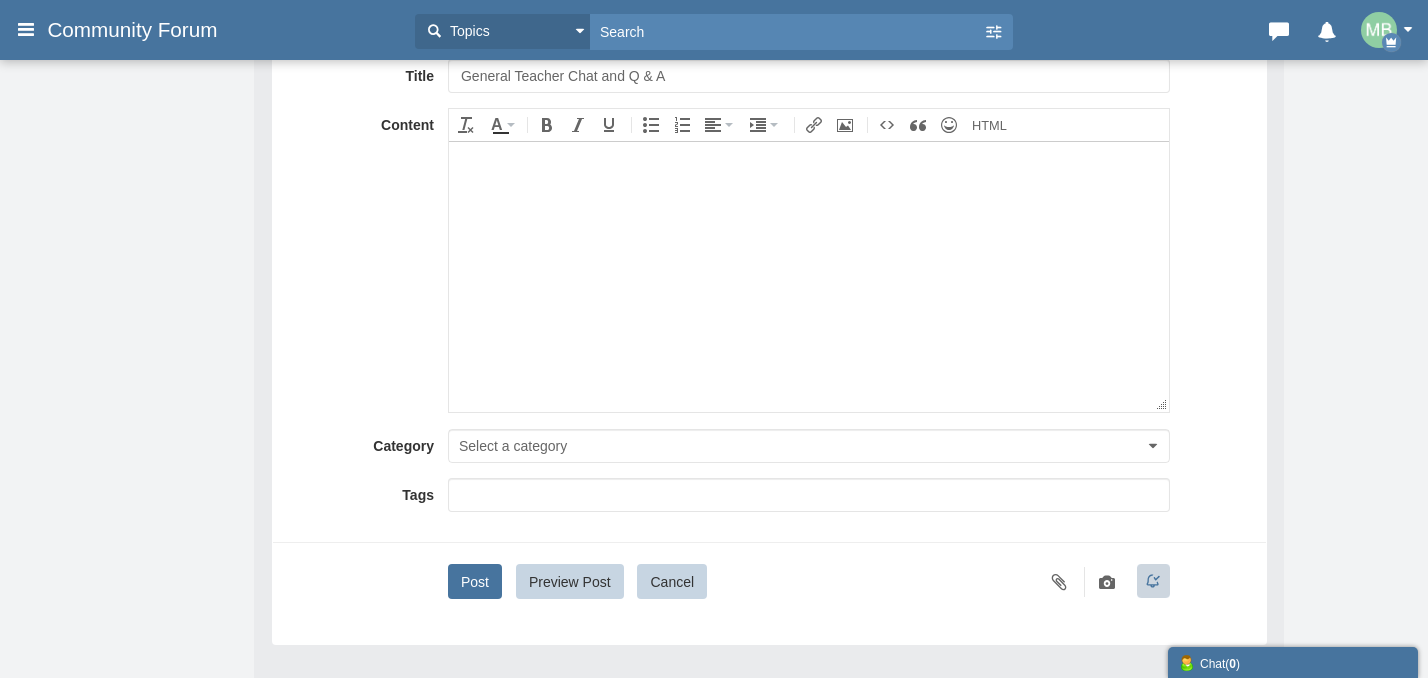 scroll, scrollTop: 119, scrollLeft: 0, axis: vertical 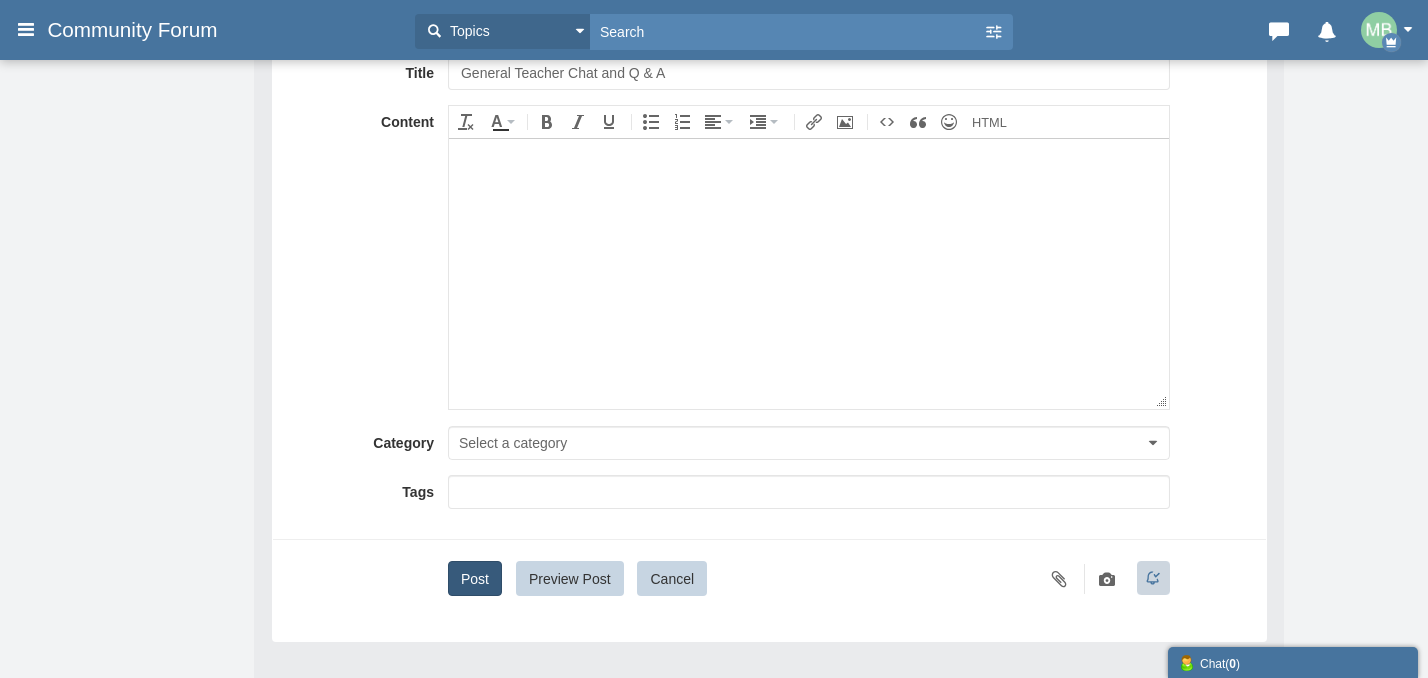 type on "General Teacher Chat and Q & A" 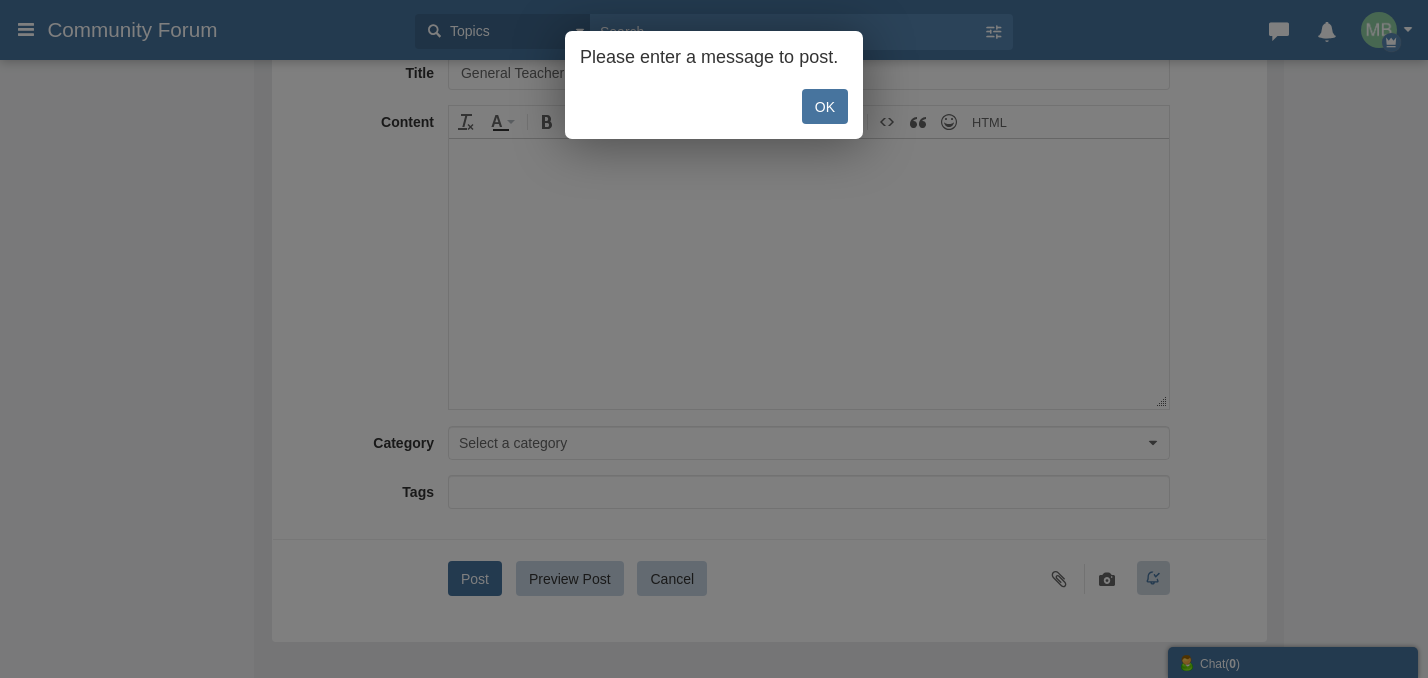 click on "OK" at bounding box center [825, 106] 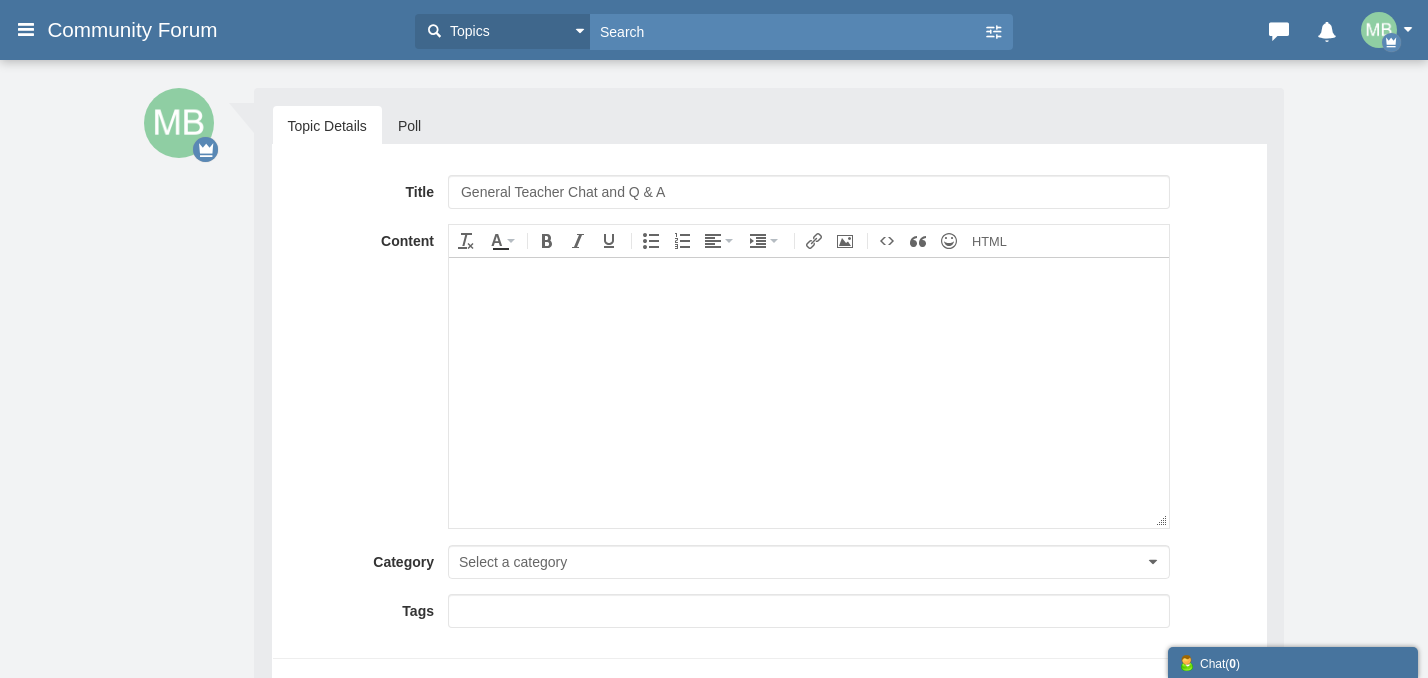 scroll, scrollTop: 0, scrollLeft: 0, axis: both 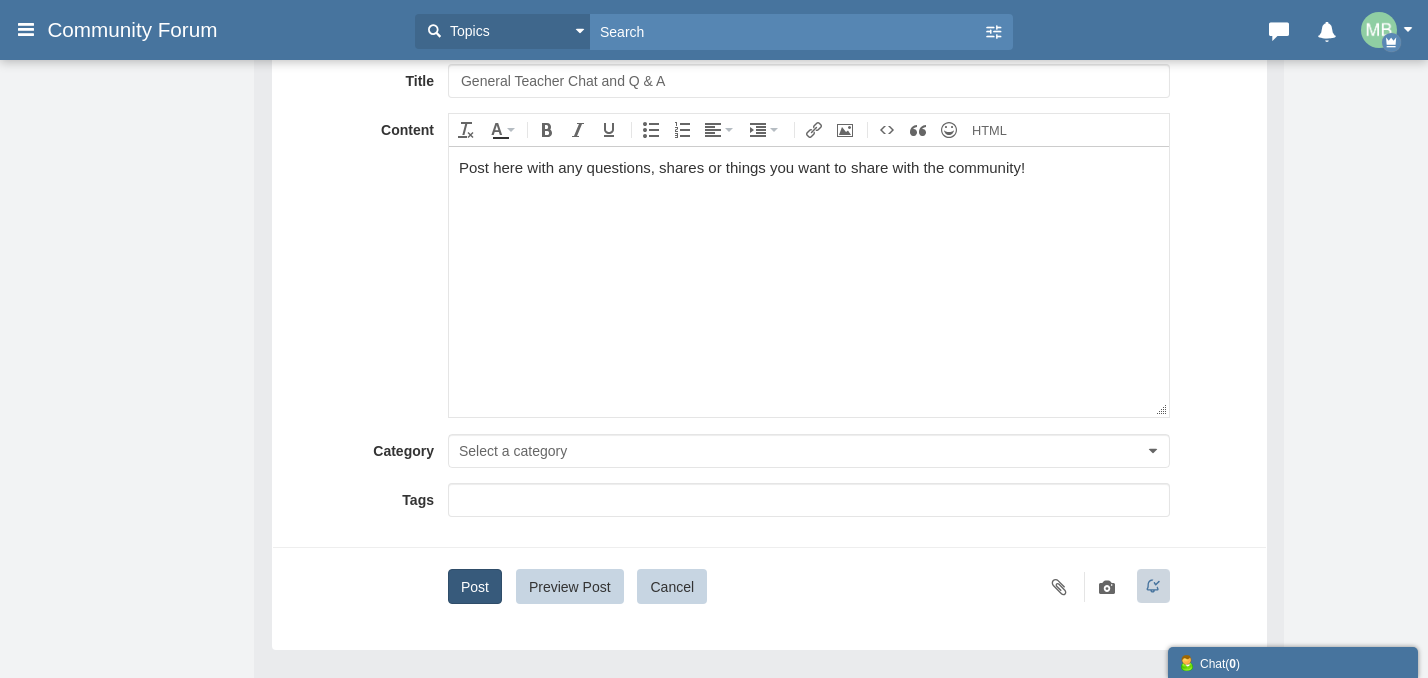 click on "Post" at bounding box center (475, 586) 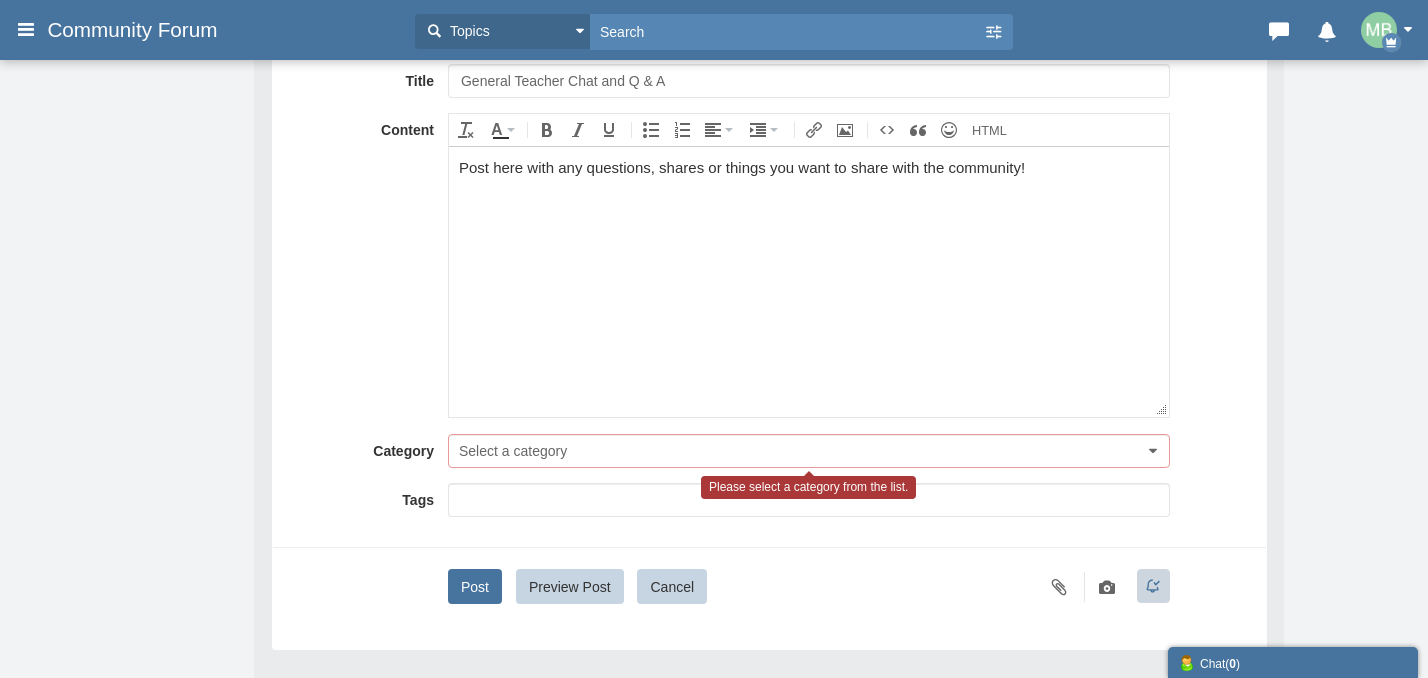 click on "Select a category" at bounding box center (809, 451) 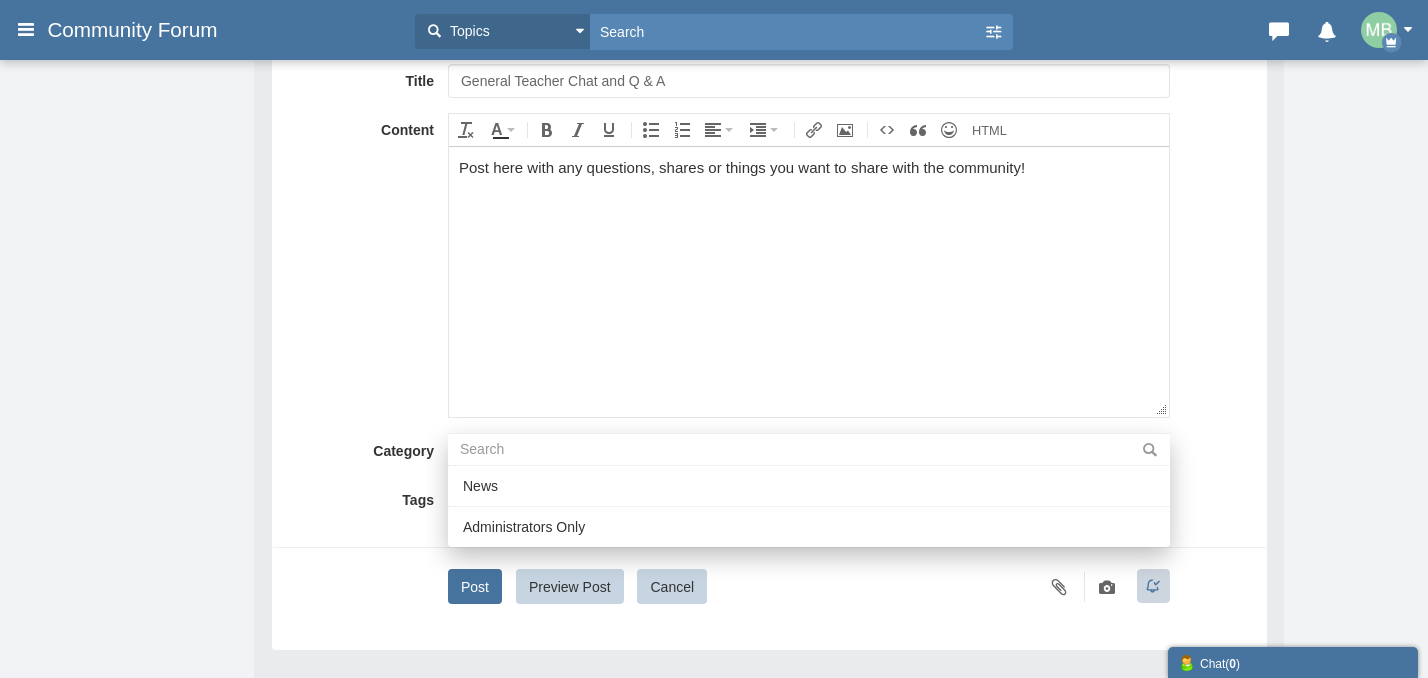 click on "Tags" at bounding box center (368, 496) 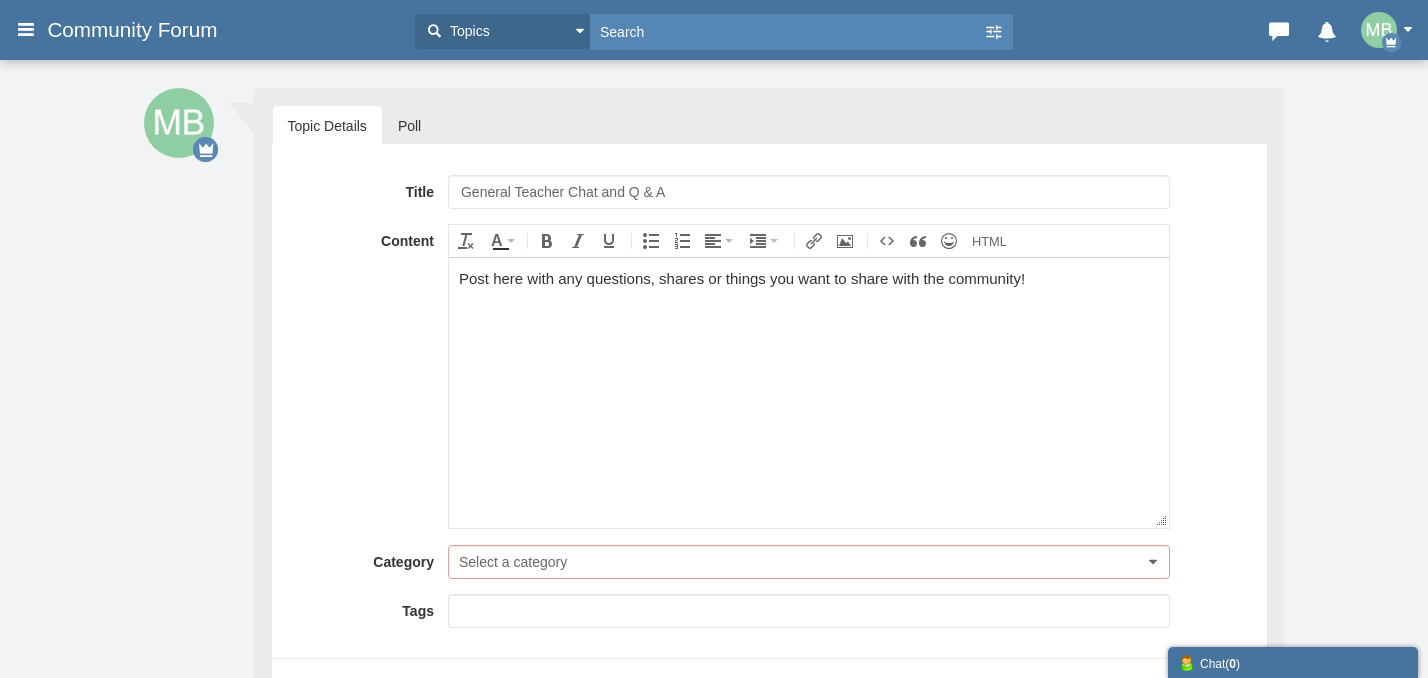 scroll, scrollTop: 0, scrollLeft: 0, axis: both 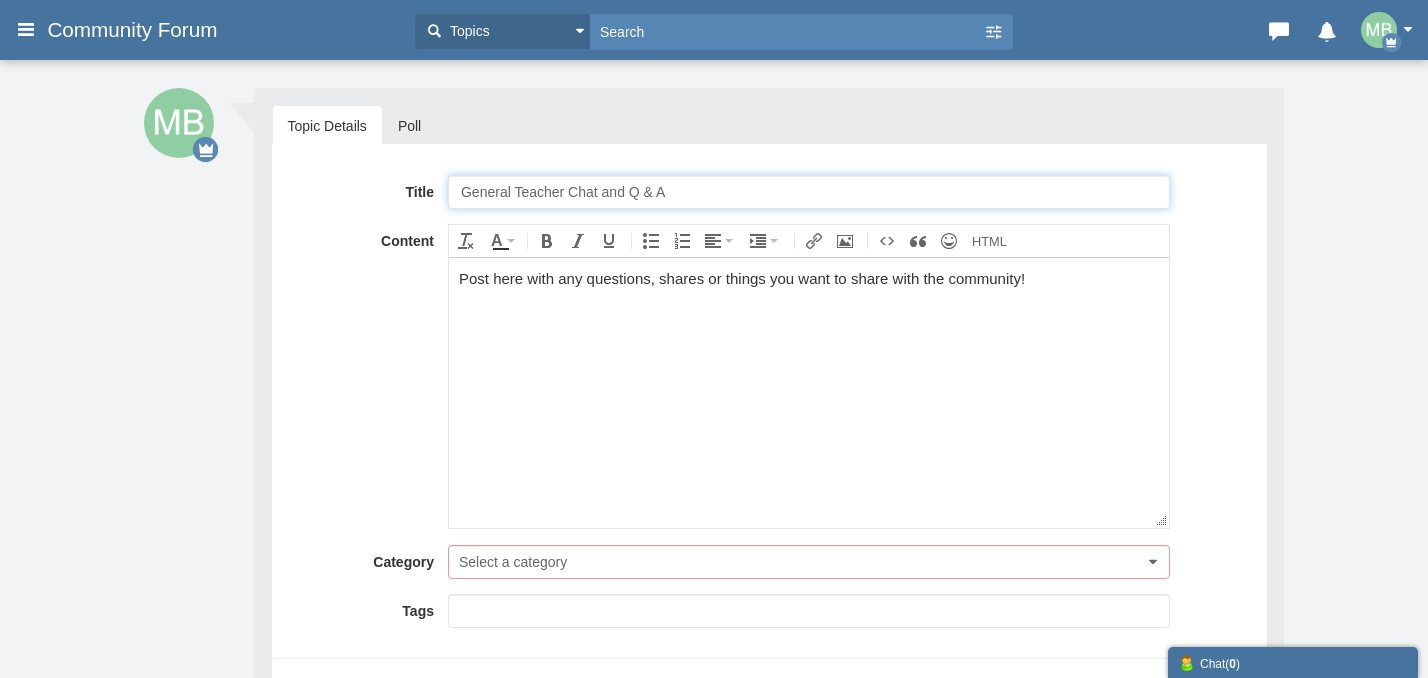 click on "General Teacher Chat and Q & A" at bounding box center (809, 192) 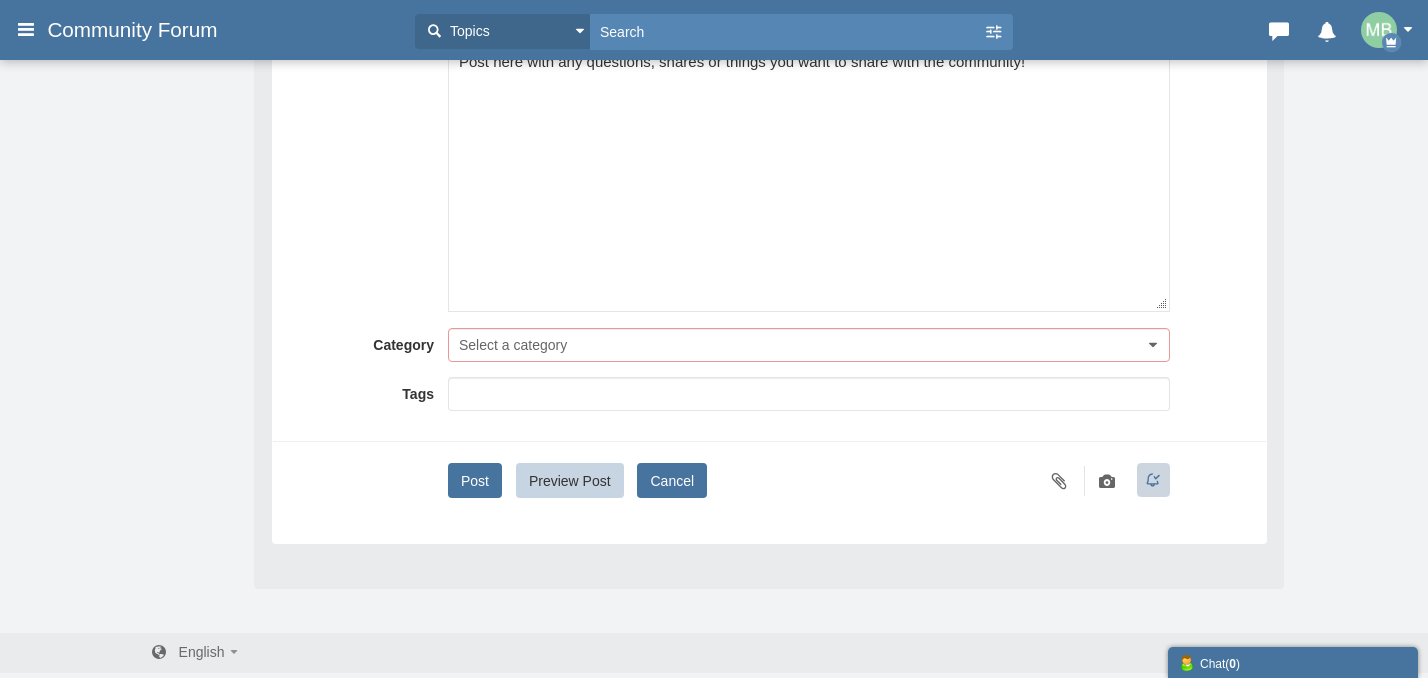 scroll, scrollTop: 217, scrollLeft: 0, axis: vertical 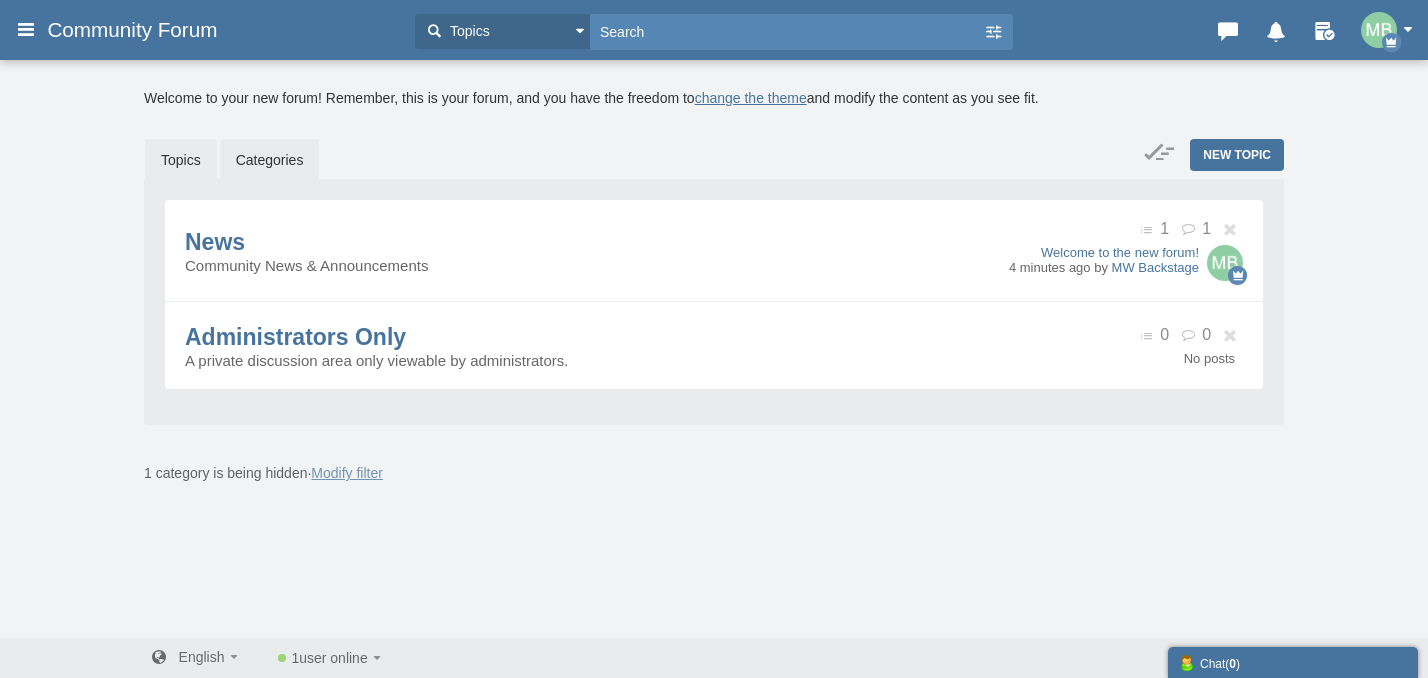 click on "Topics" at bounding box center [181, 160] 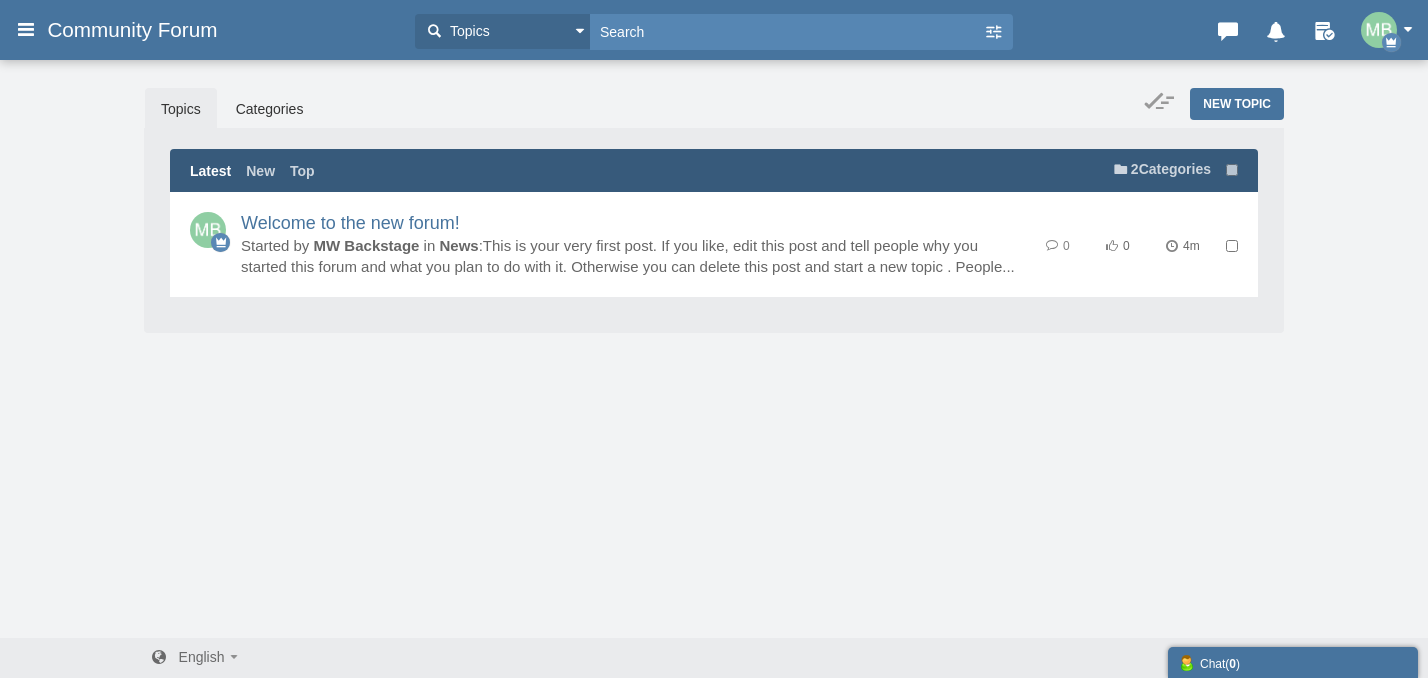 scroll, scrollTop: 0, scrollLeft: 0, axis: both 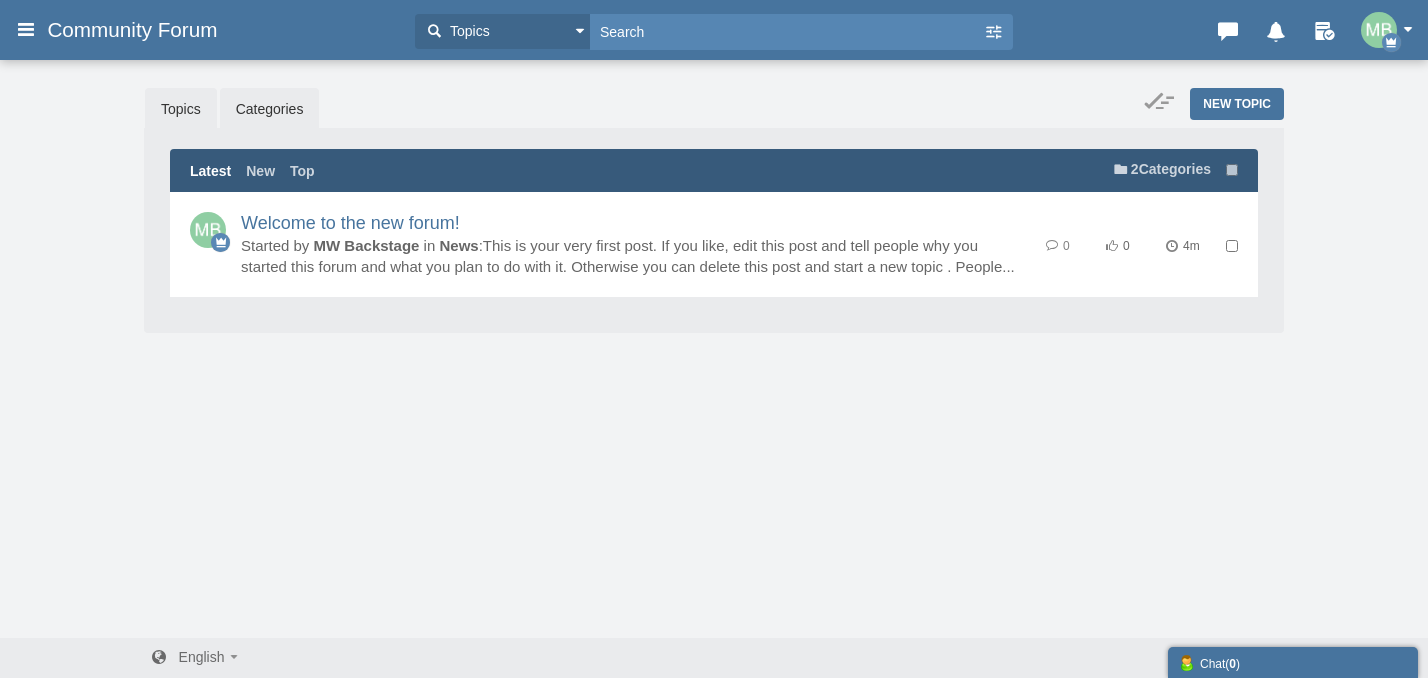 click on "Categories" at bounding box center (270, 109) 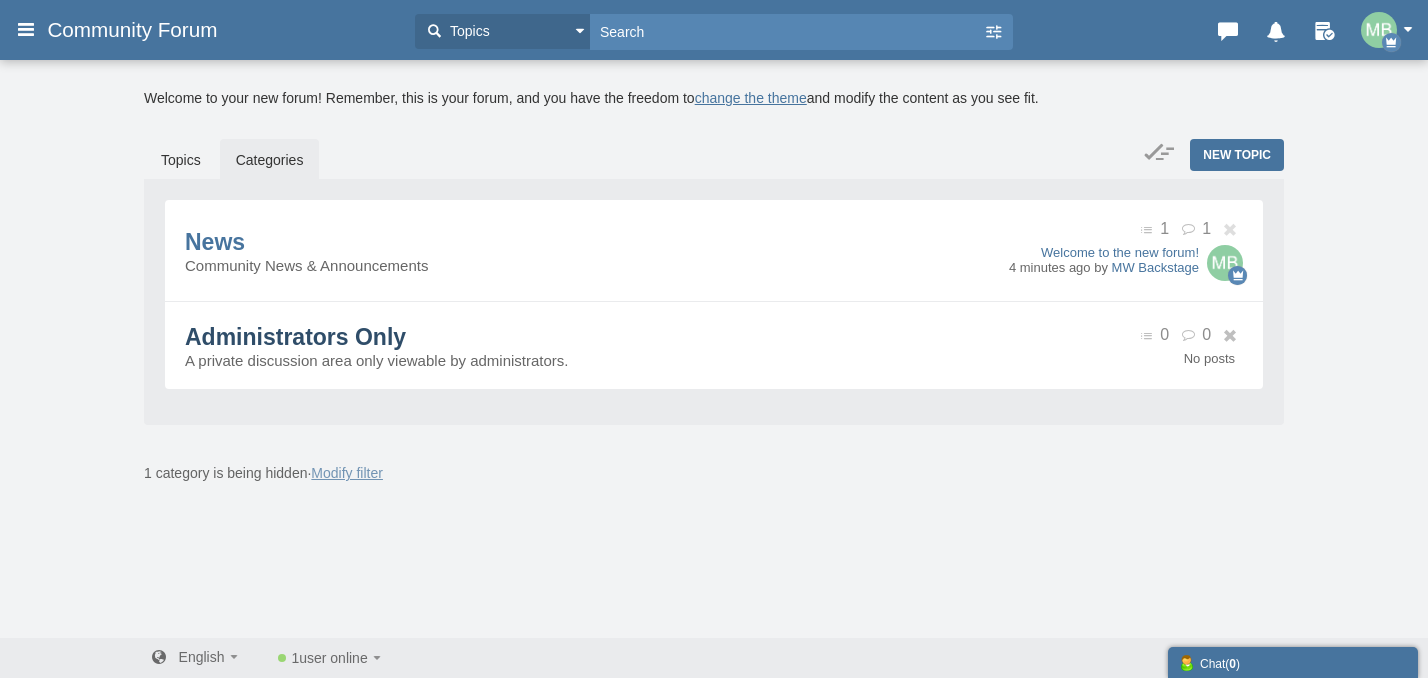 scroll, scrollTop: 0, scrollLeft: 0, axis: both 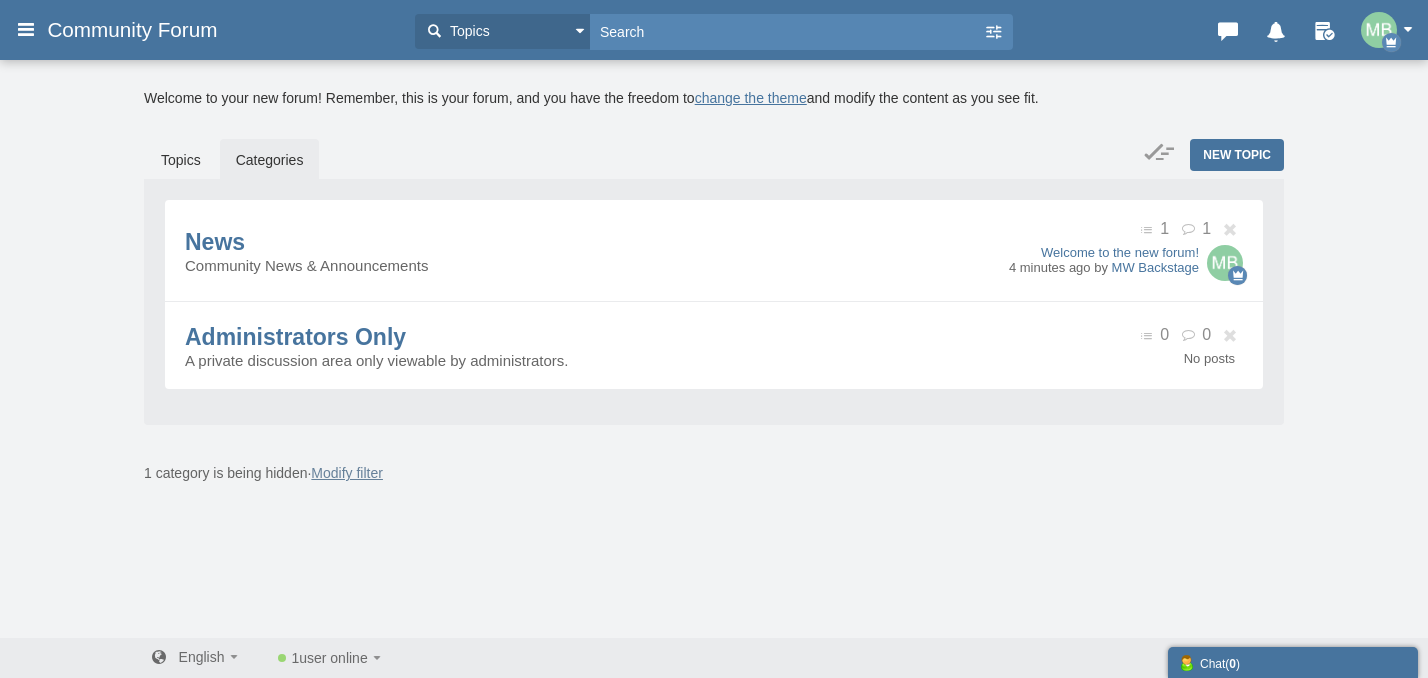 click on "Modify filter" at bounding box center [347, 473] 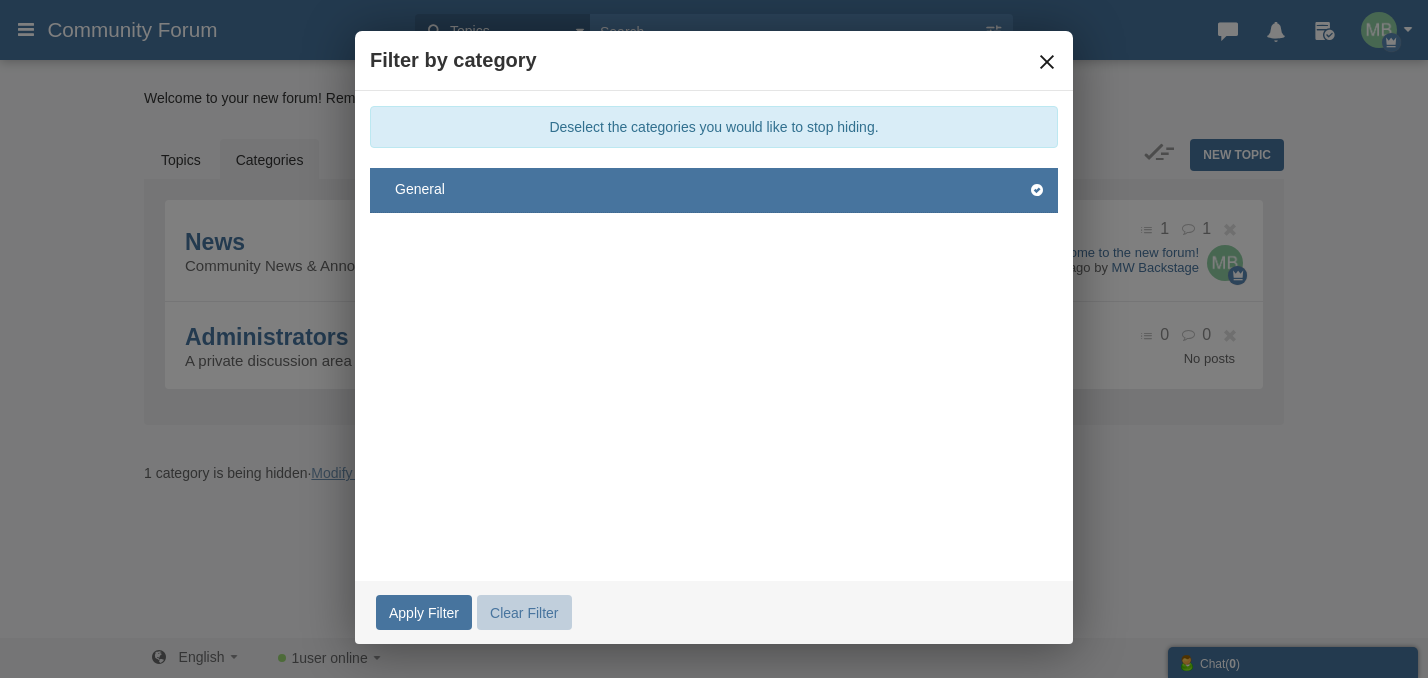 click on "×" at bounding box center [1047, 62] 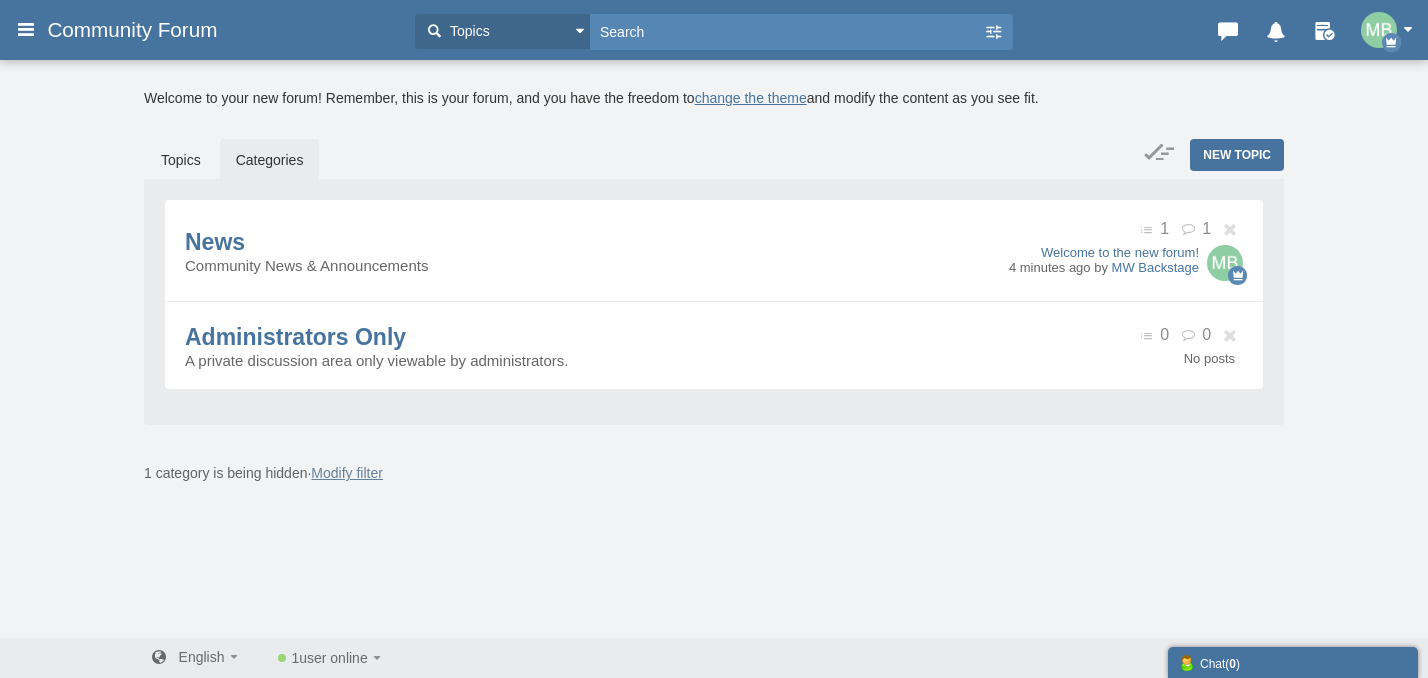 click on "Modify filter" at bounding box center [347, 473] 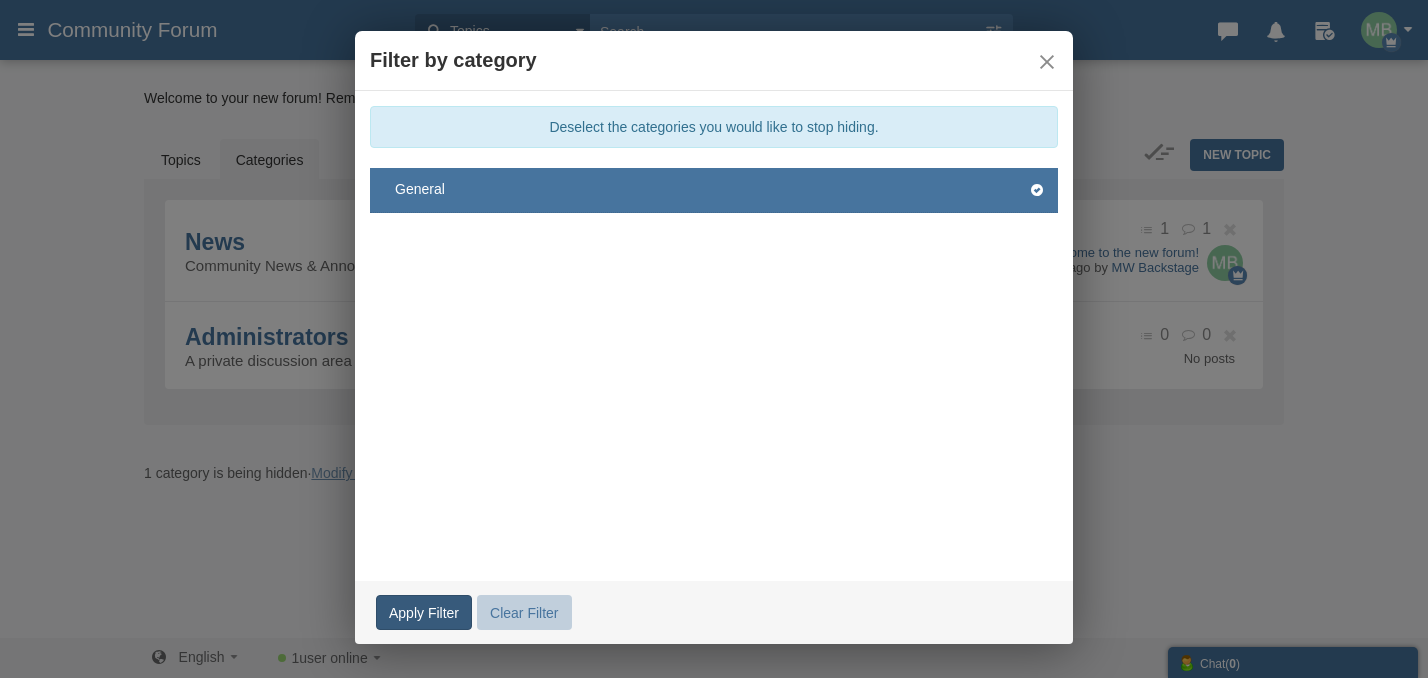 click on "Apply Filter" at bounding box center [424, 612] 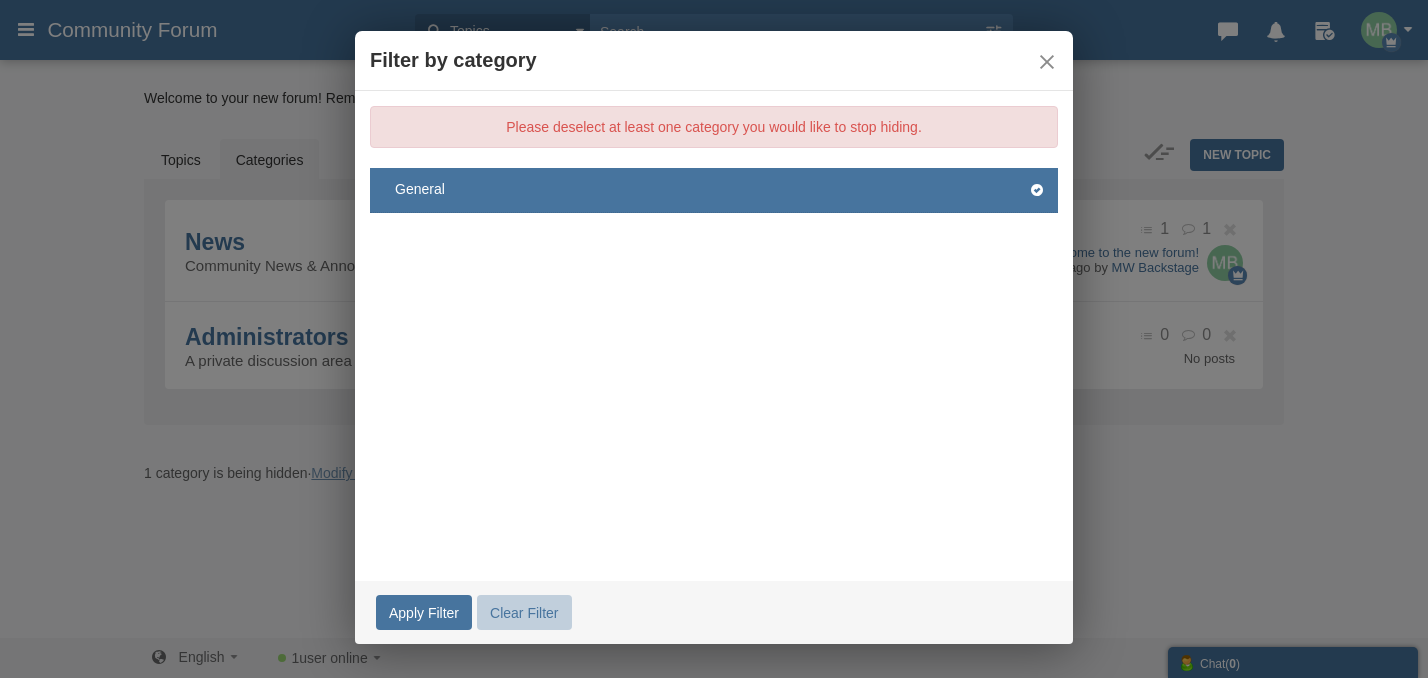 click on "General" at bounding box center [714, 190] 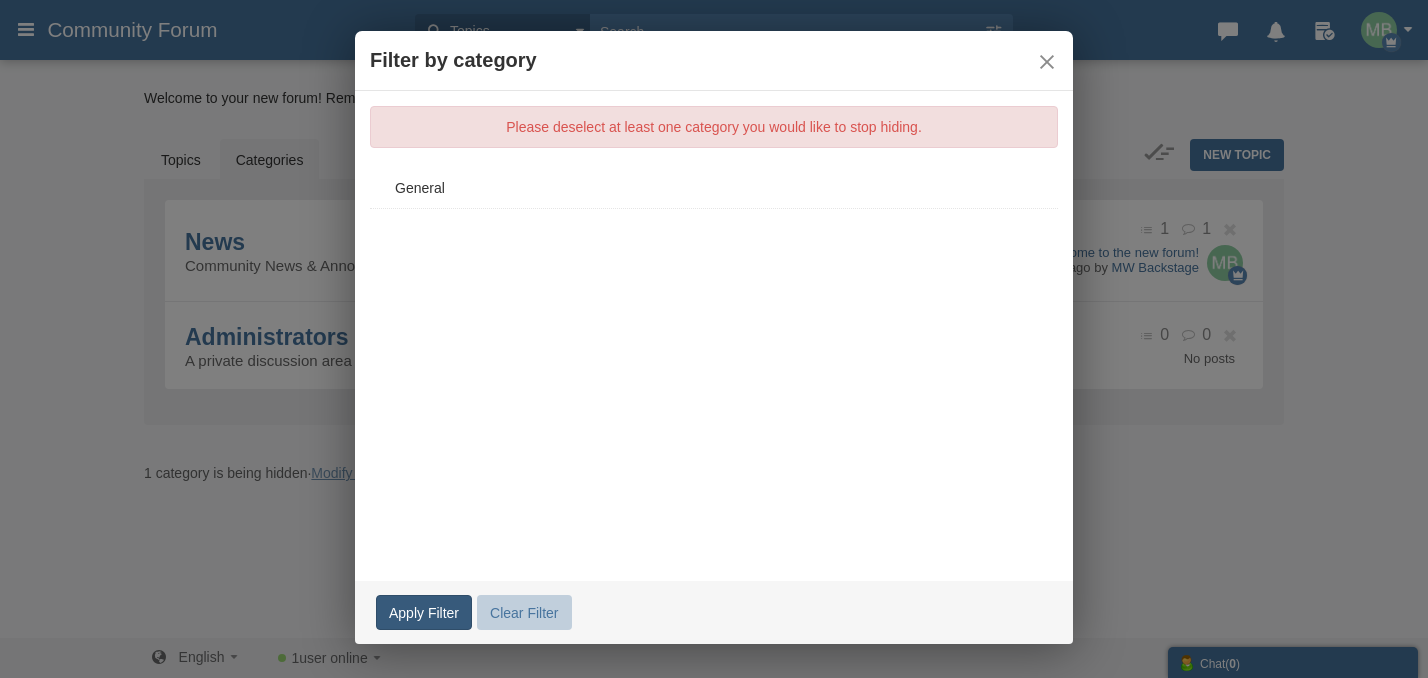 click on "Apply Filter" at bounding box center (424, 612) 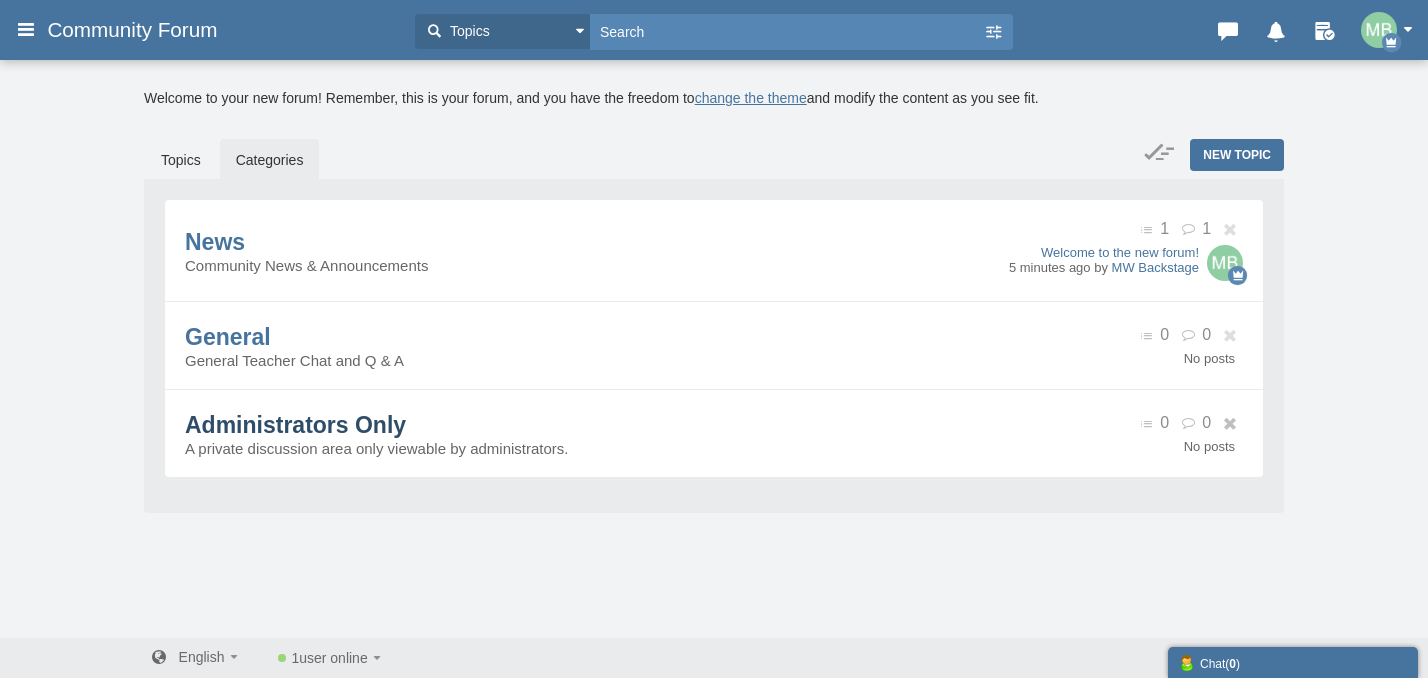 scroll, scrollTop: 3, scrollLeft: 0, axis: vertical 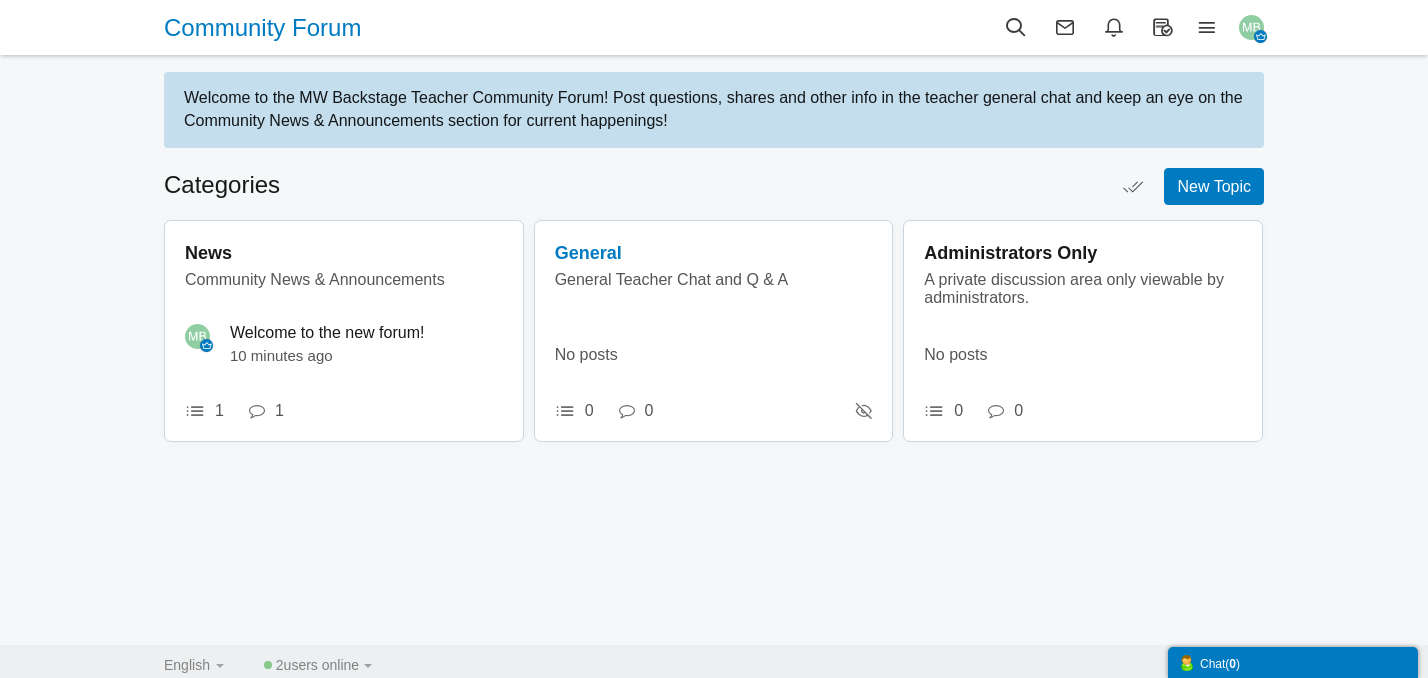 click on "General" at bounding box center (588, 253) 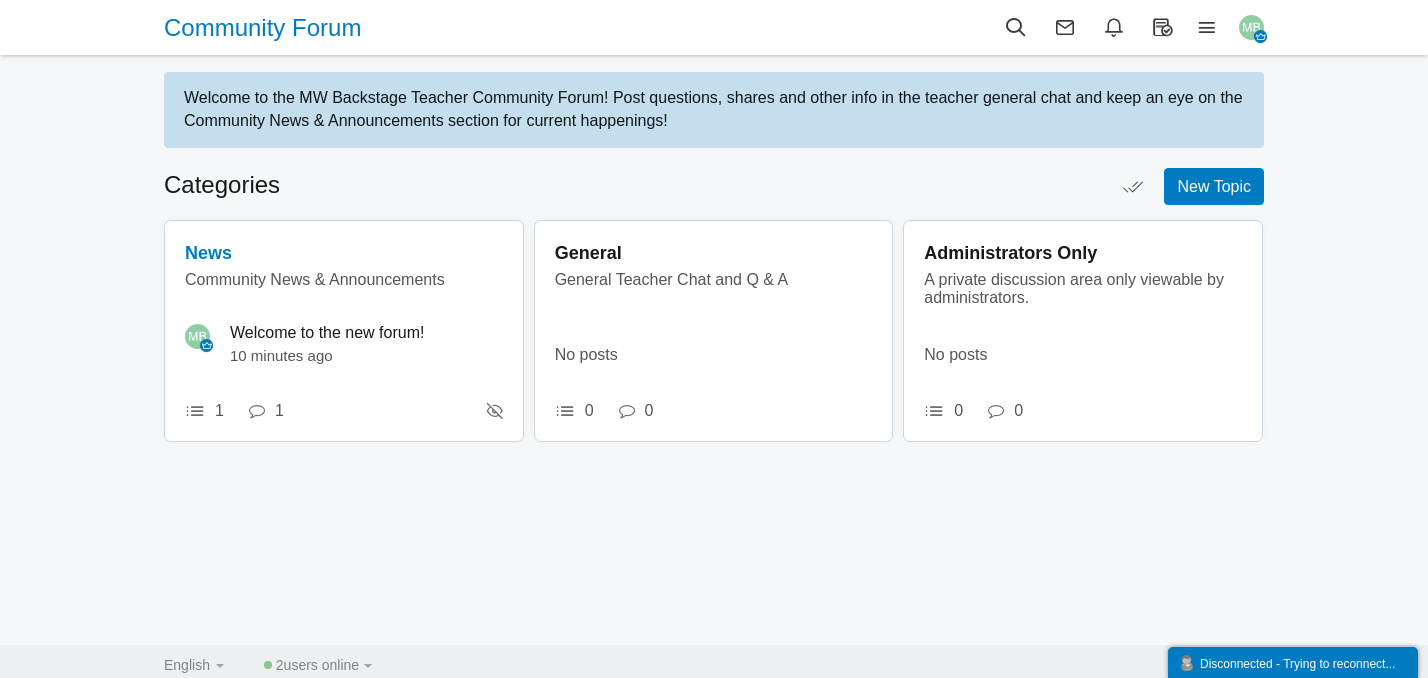 click on "News" at bounding box center (208, 253) 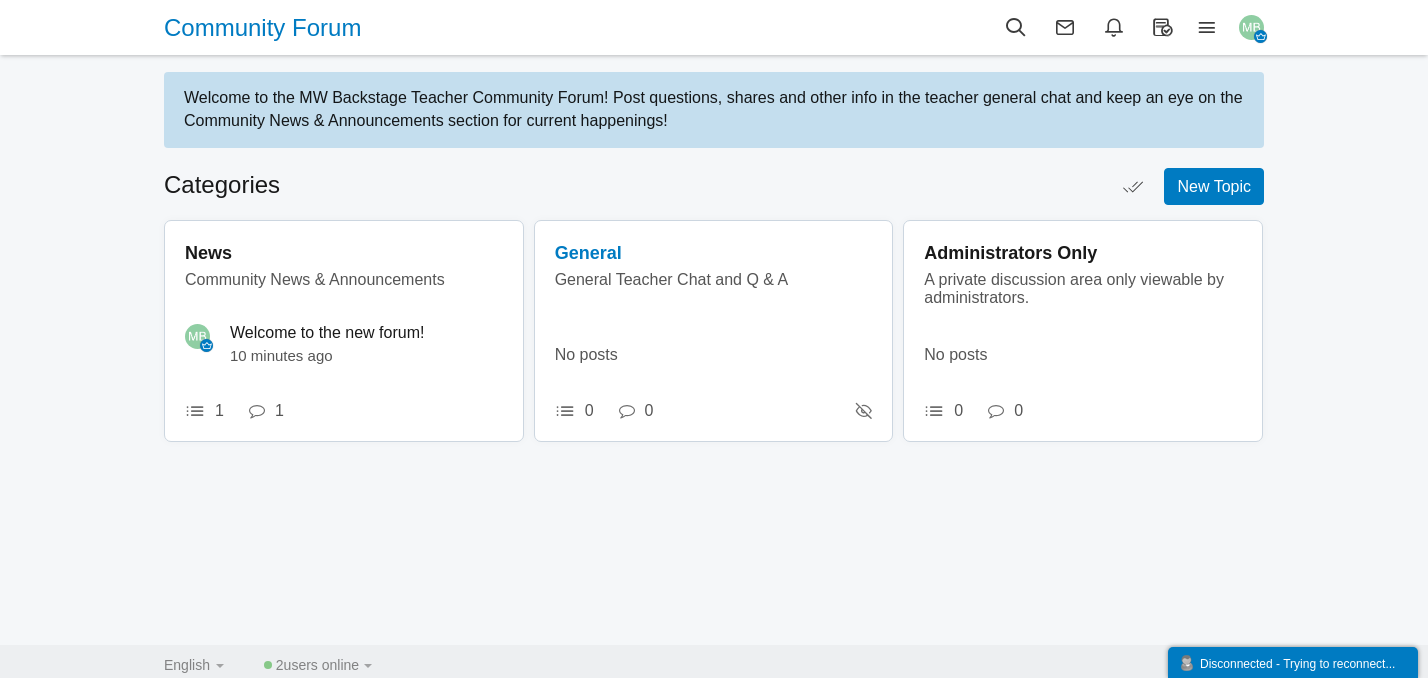click on "General" at bounding box center [588, 253] 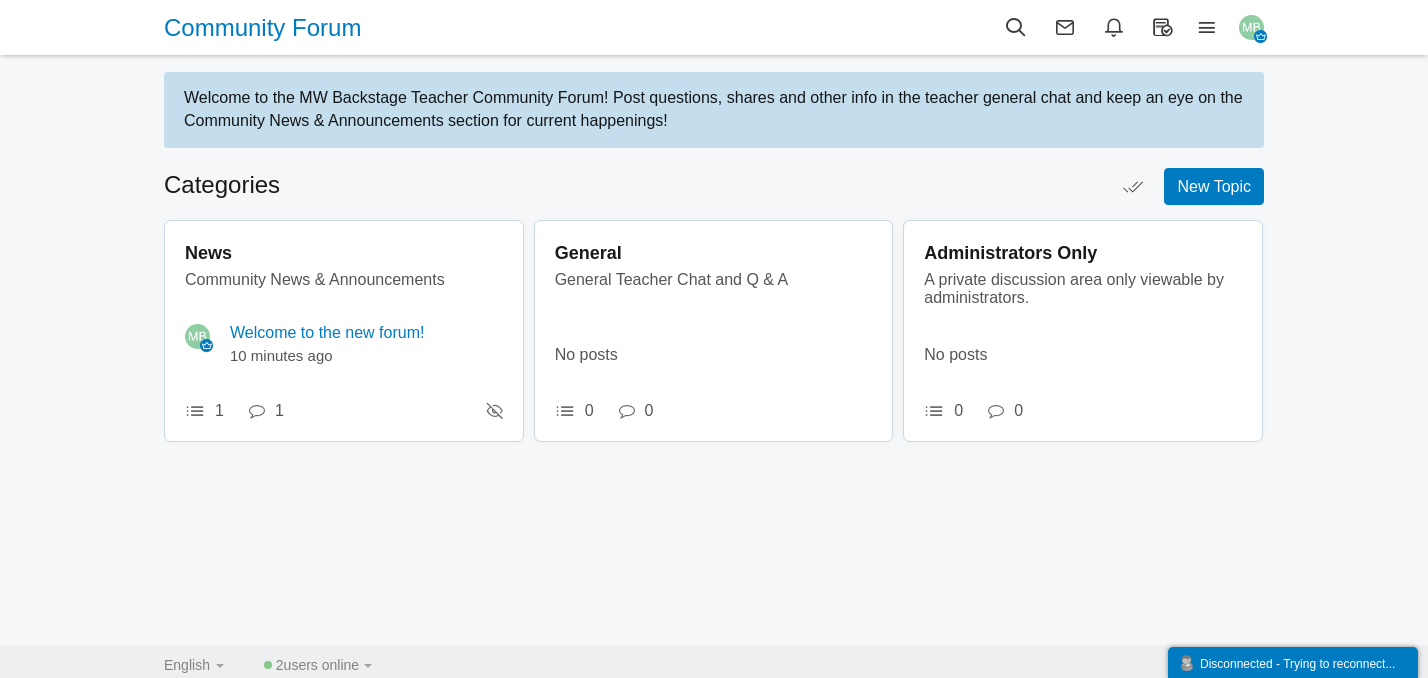 click on "Welcome to the new forum!" at bounding box center [327, 333] 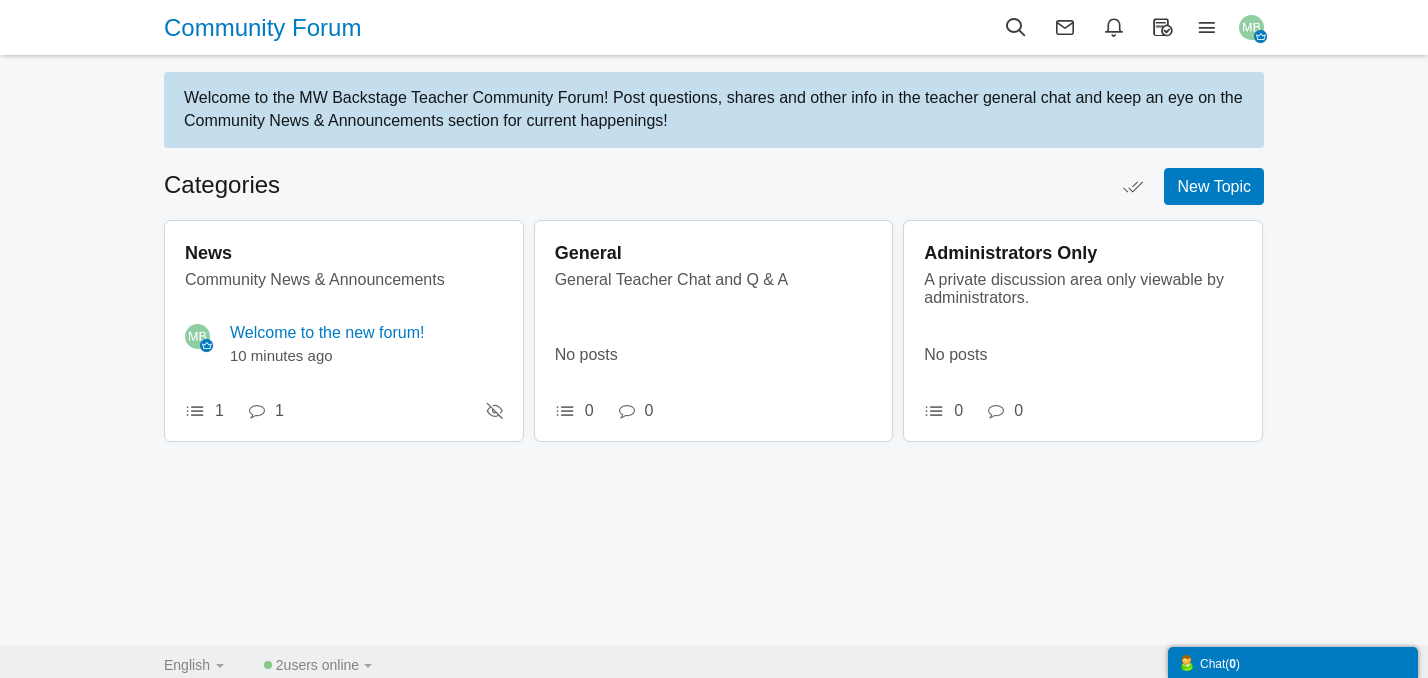 click on "Welcome to the new forum!" at bounding box center (327, 333) 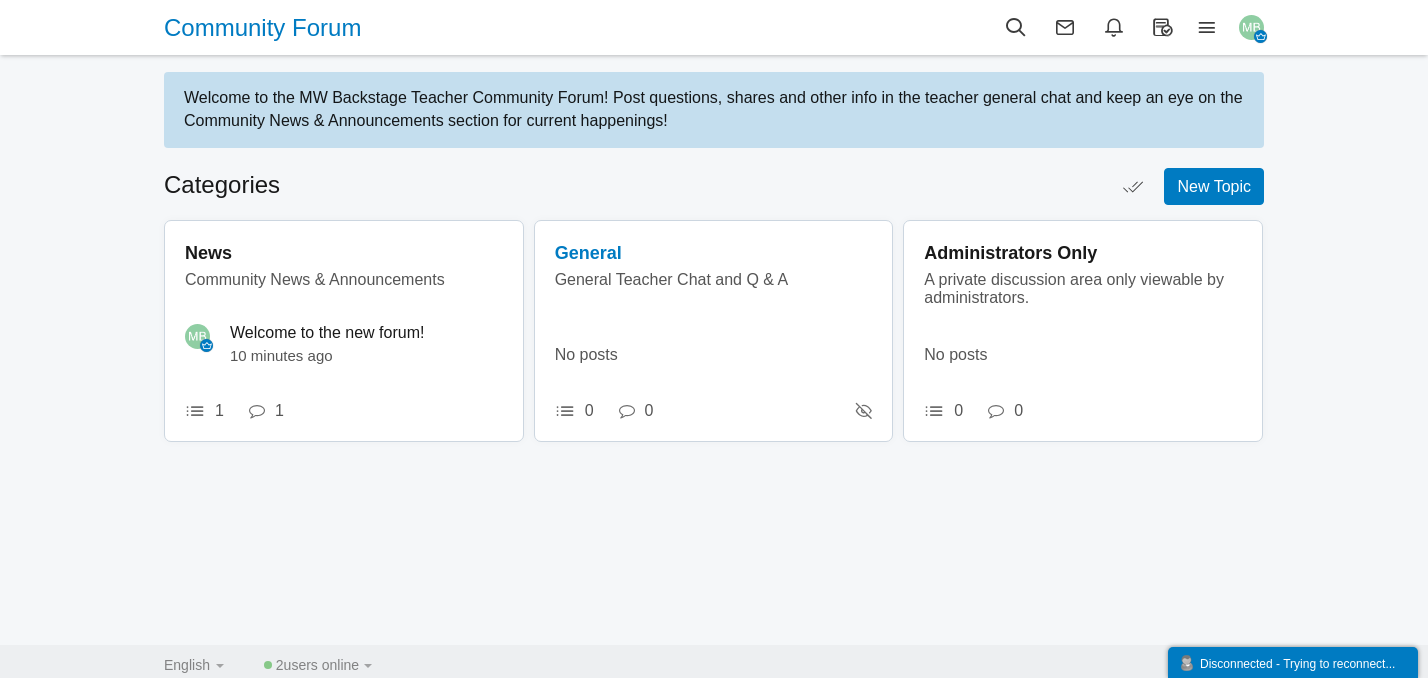 click on "General" at bounding box center (588, 253) 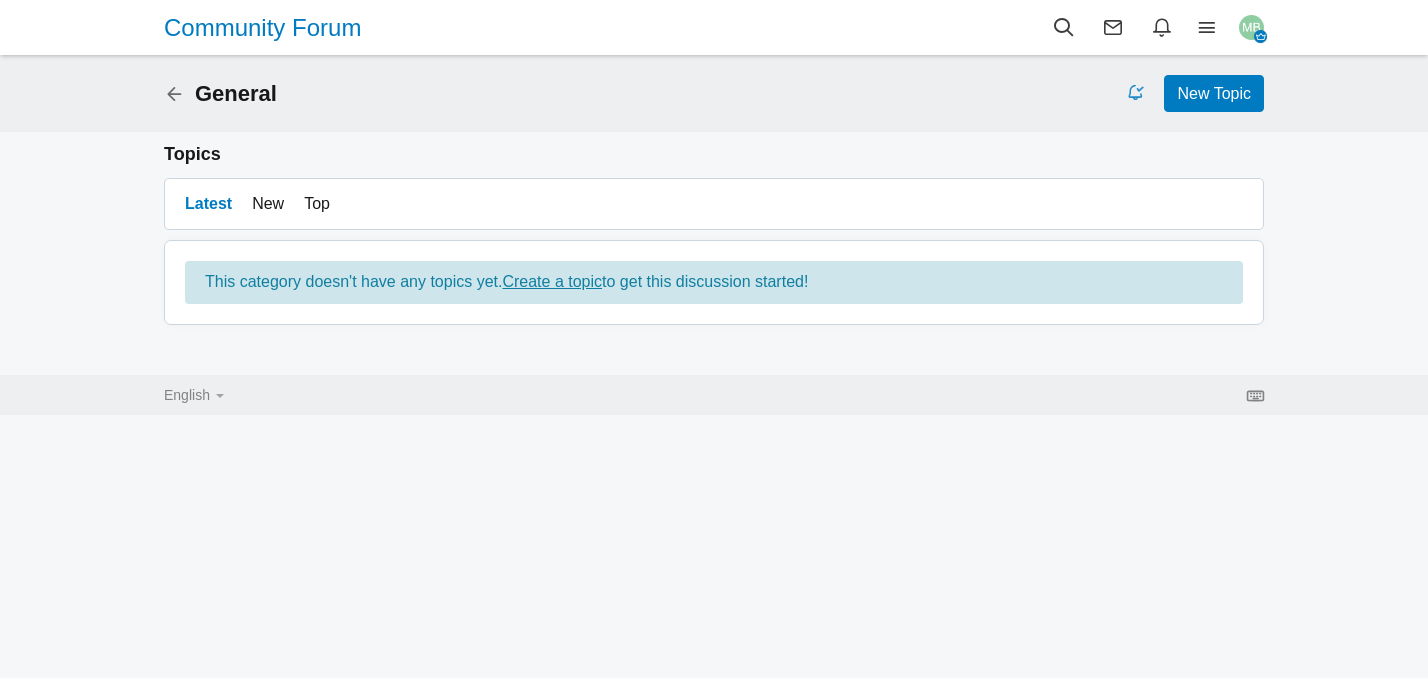 scroll, scrollTop: 0, scrollLeft: 0, axis: both 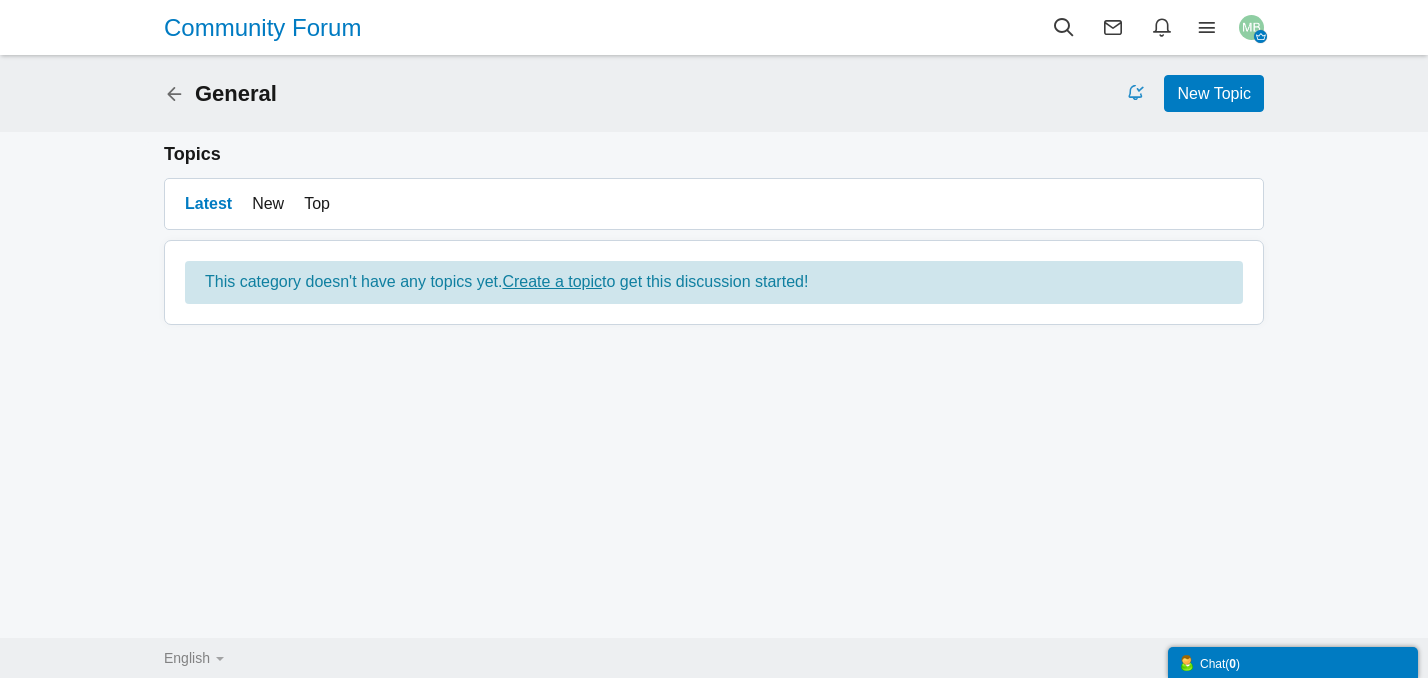 click at bounding box center (179, 91) 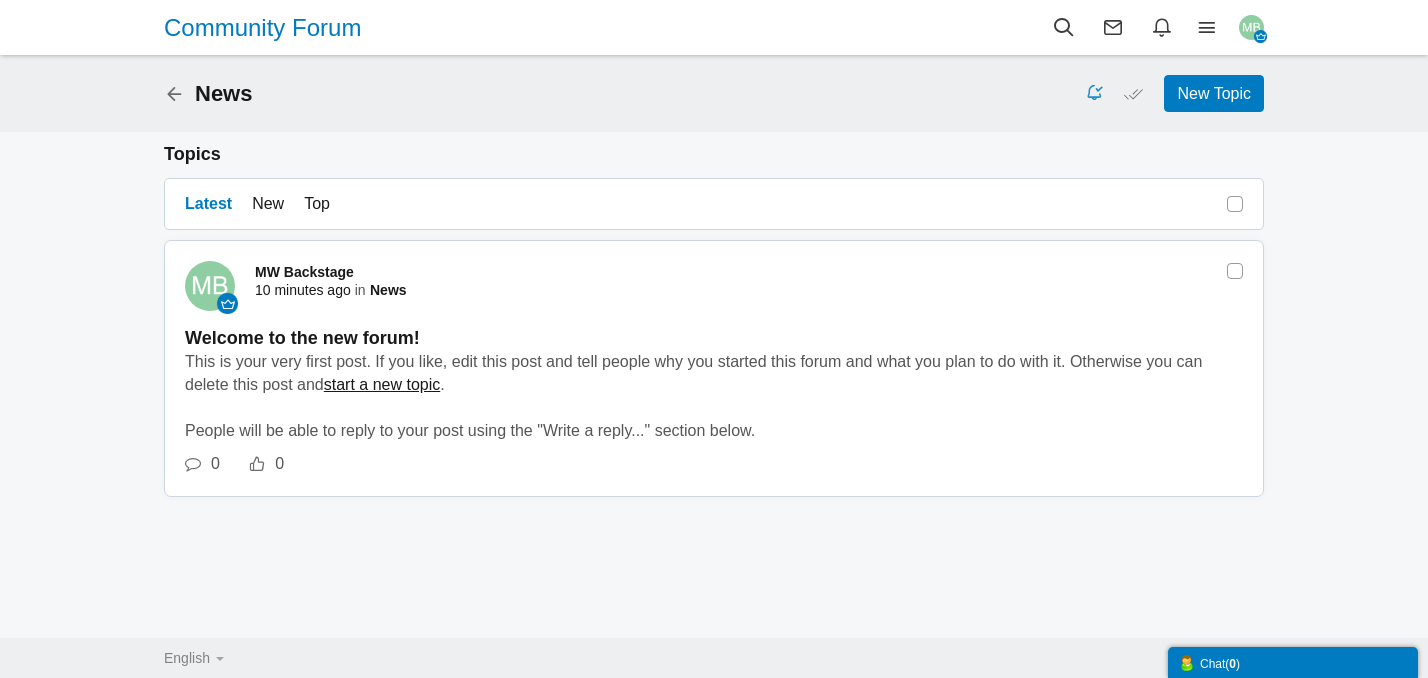 scroll, scrollTop: 0, scrollLeft: 0, axis: both 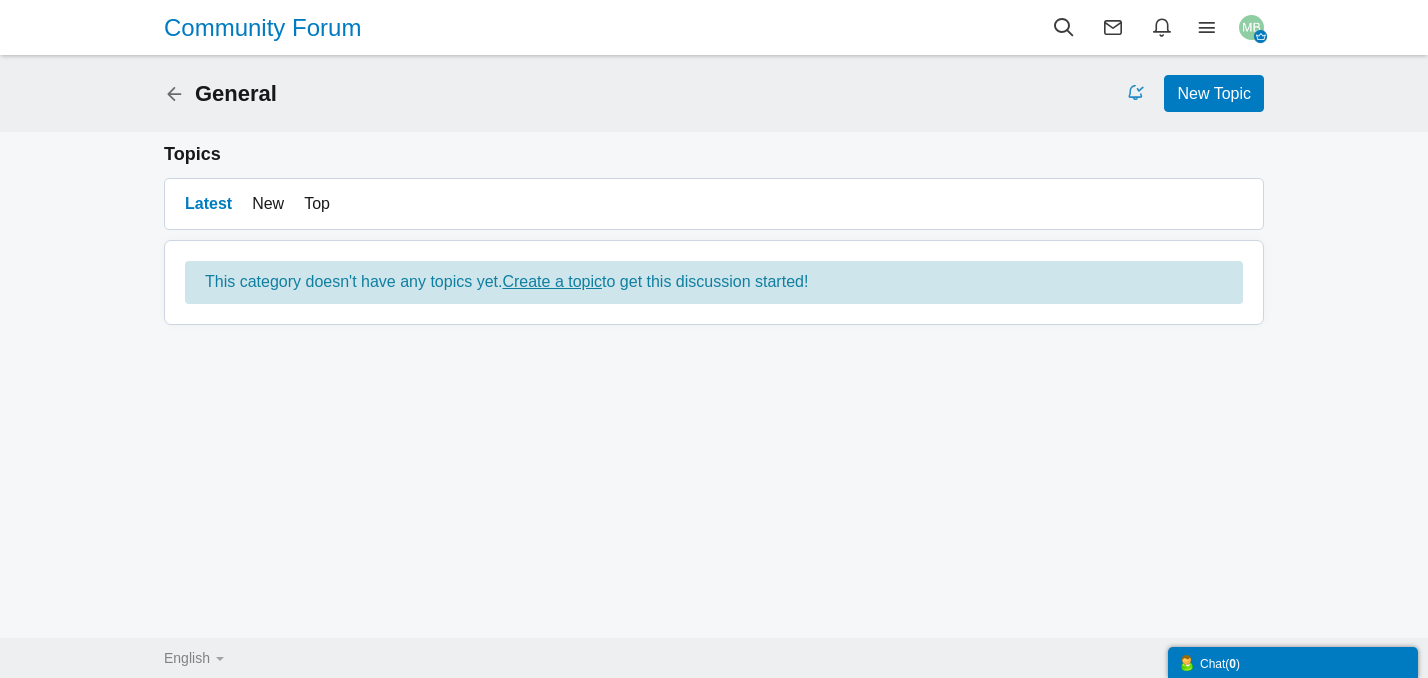 click at bounding box center [179, 91] 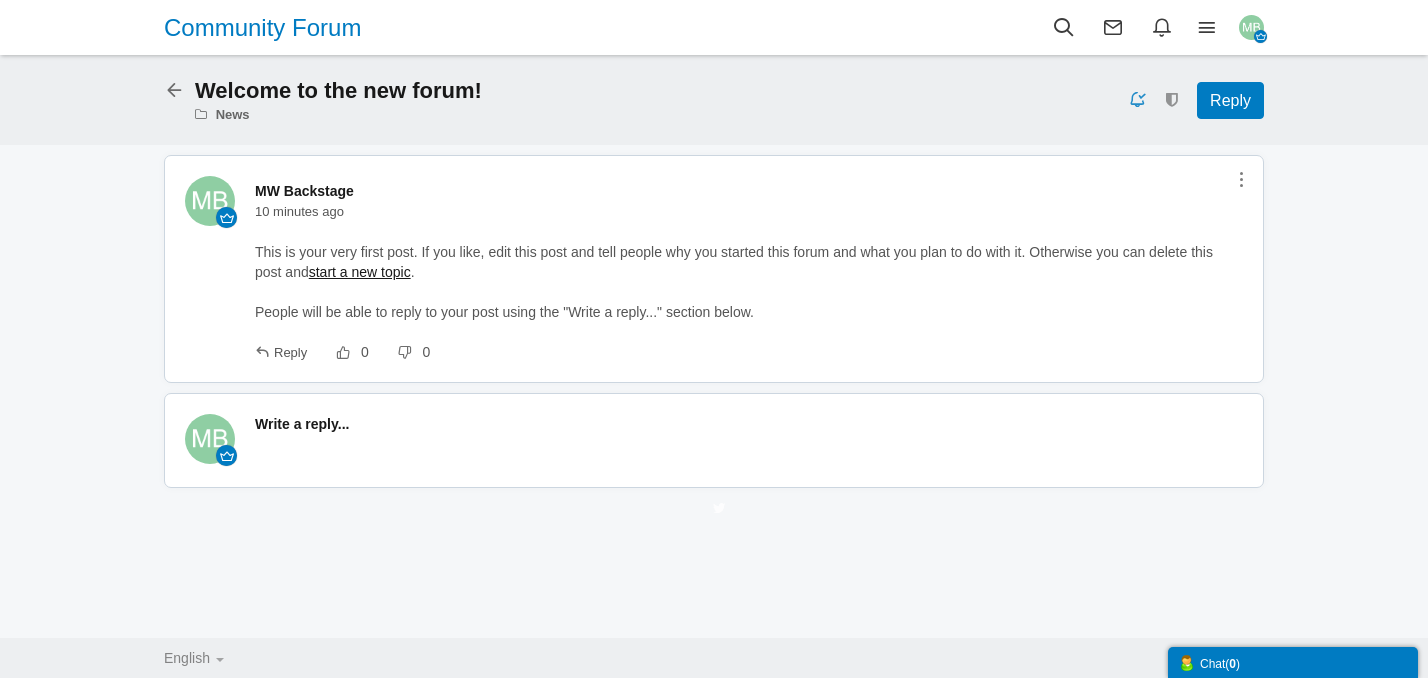 scroll, scrollTop: 0, scrollLeft: 0, axis: both 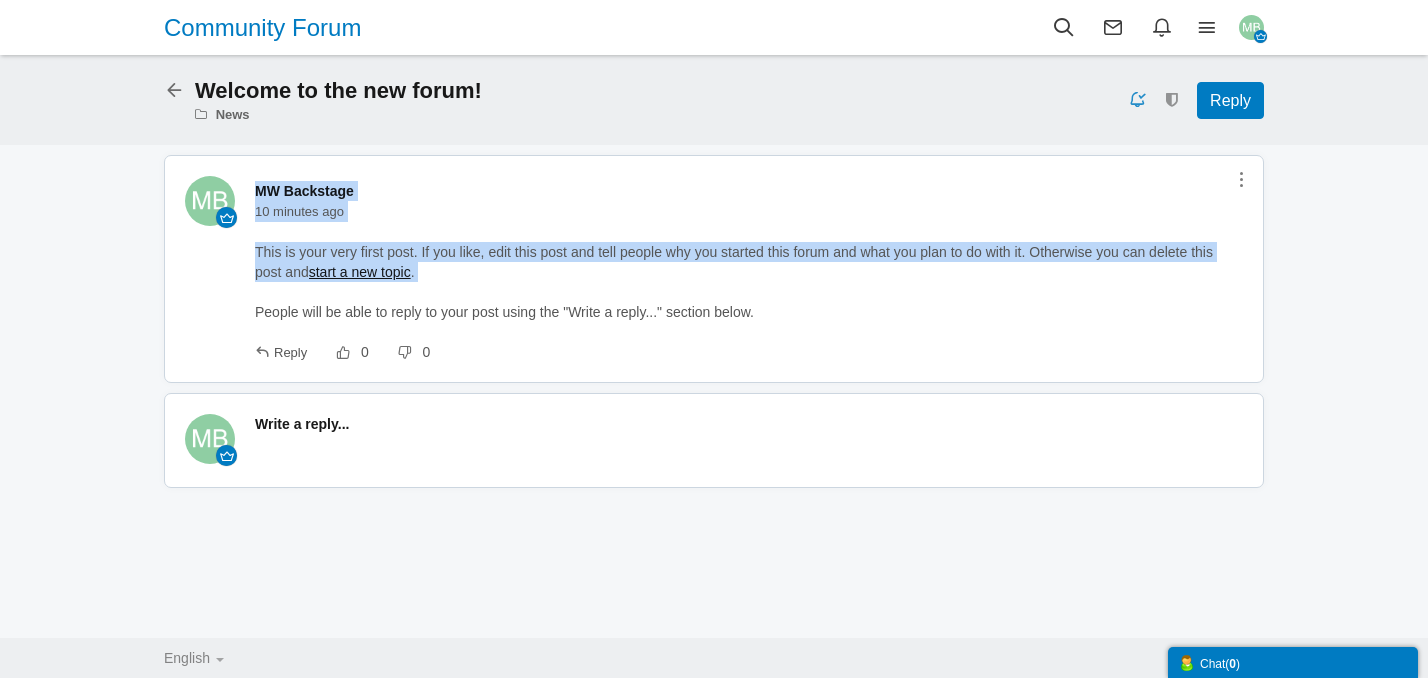drag, startPoint x: 254, startPoint y: 246, endPoint x: 756, endPoint y: 285, distance: 503.51266 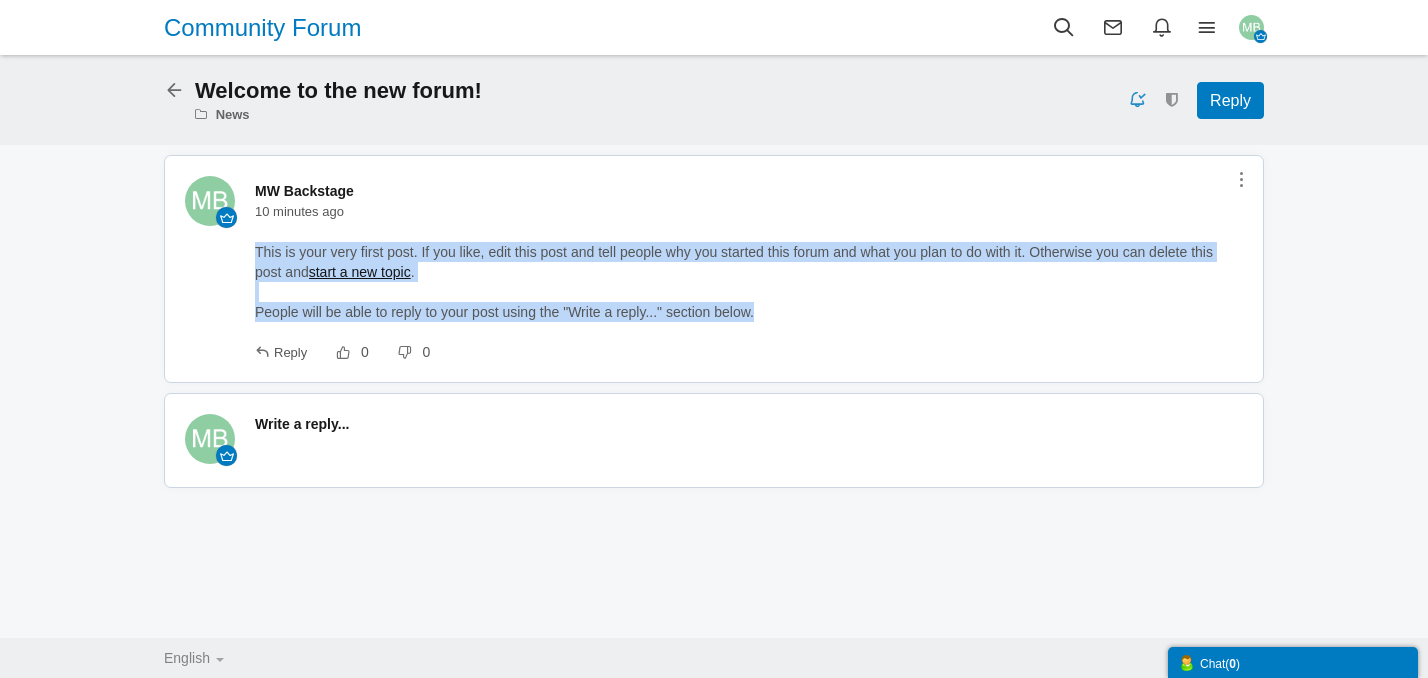 drag, startPoint x: 255, startPoint y: 251, endPoint x: 766, endPoint y: 315, distance: 514.99225 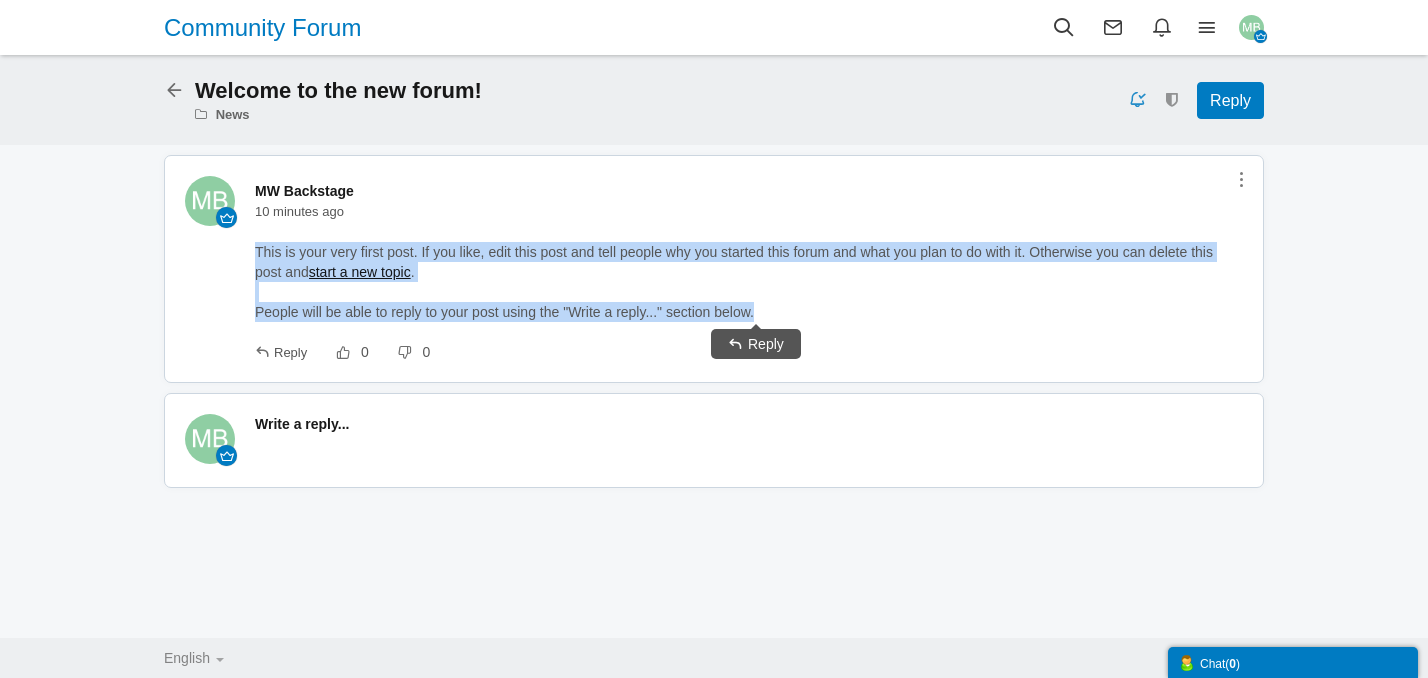 copy on "This is your very first post. If you like, edit this post and tell people why you started this forum and what you plan to do with it. Otherwise you can delete this post and  start a new topic . People will be able to reply to your post using the "Write a reply..." section below." 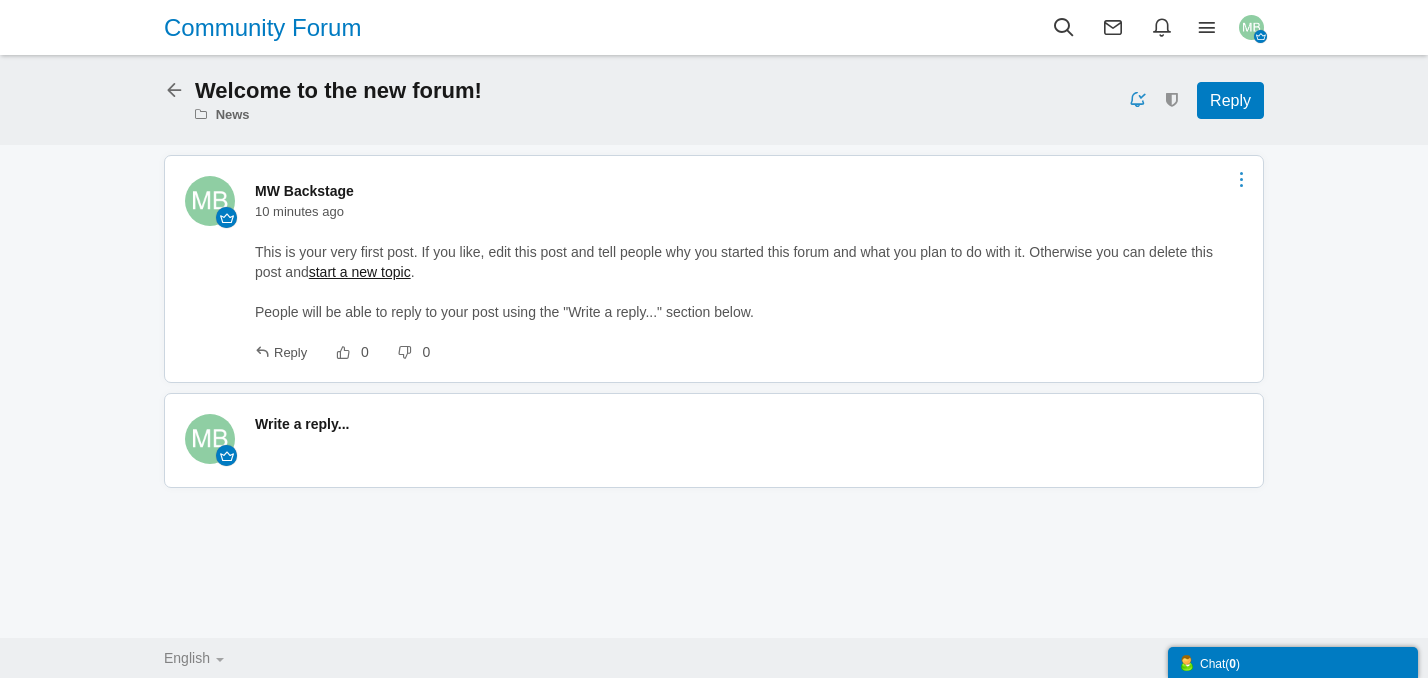 click at bounding box center [1241, 179] 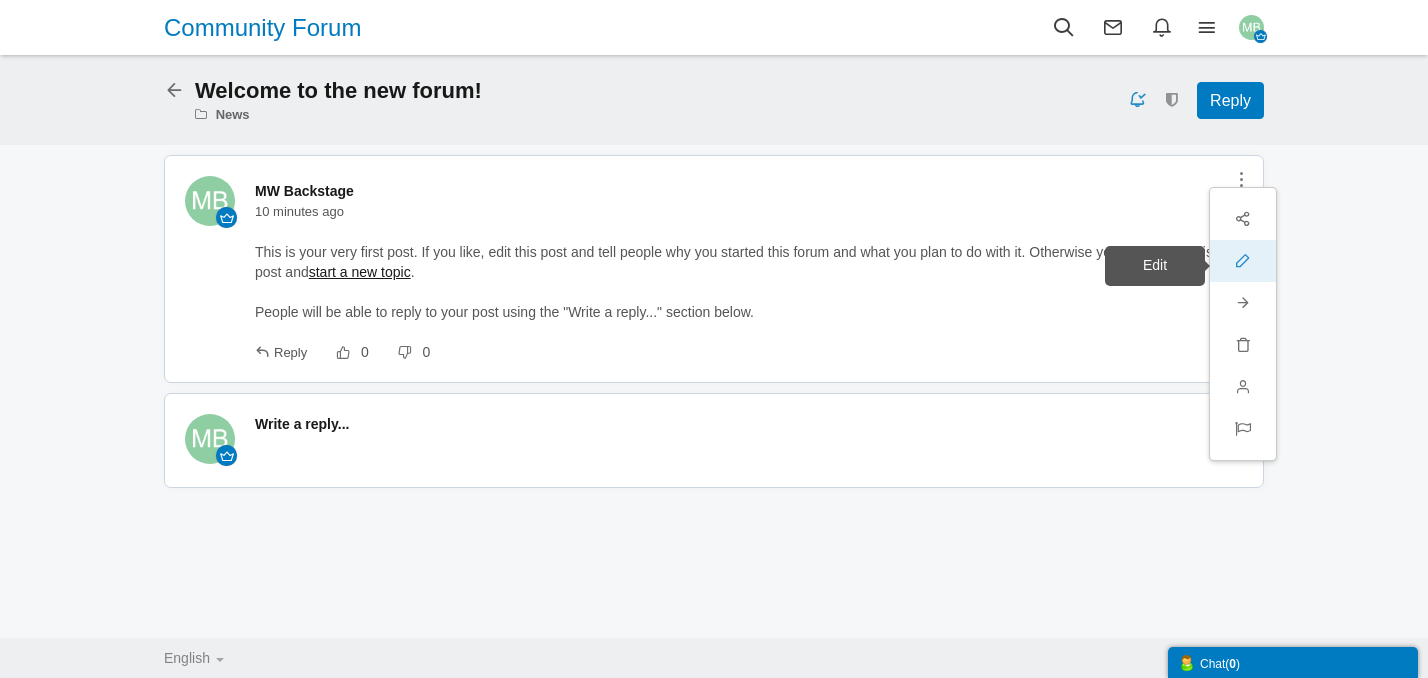 click at bounding box center (1243, 261) 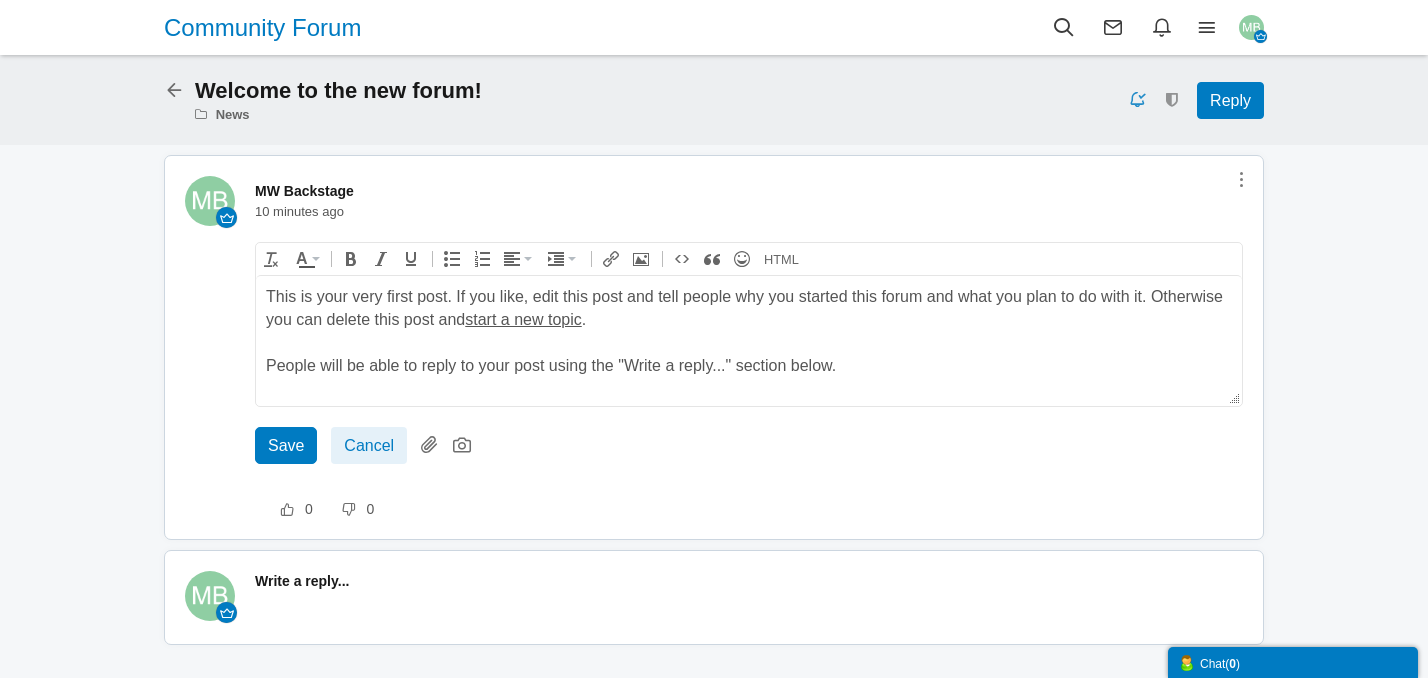 scroll, scrollTop: 0, scrollLeft: 0, axis: both 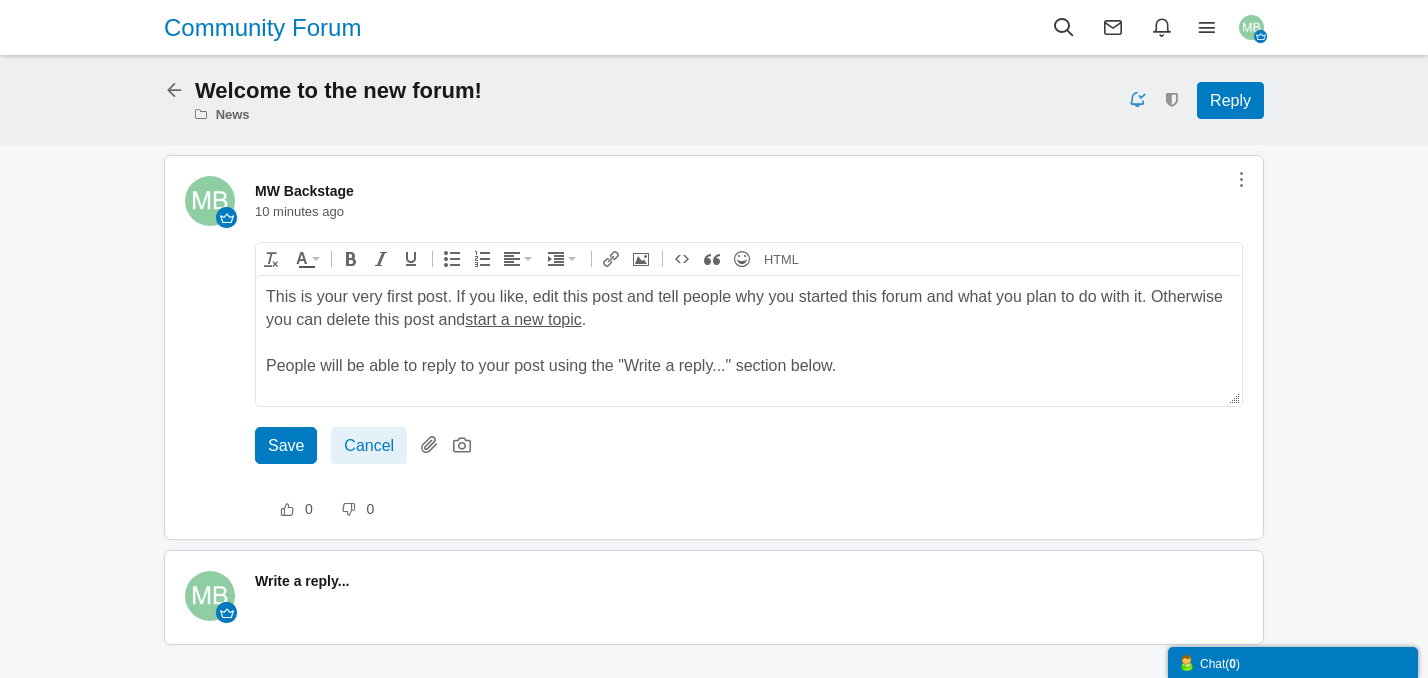click on "This is your very first post. If you like, edit this post and tell people why you started this forum and what you plan to do with it. Otherwise you can delete this post and  start a new topic . People will be able to reply to your post using the "Write a reply..." section below." at bounding box center (749, 330) 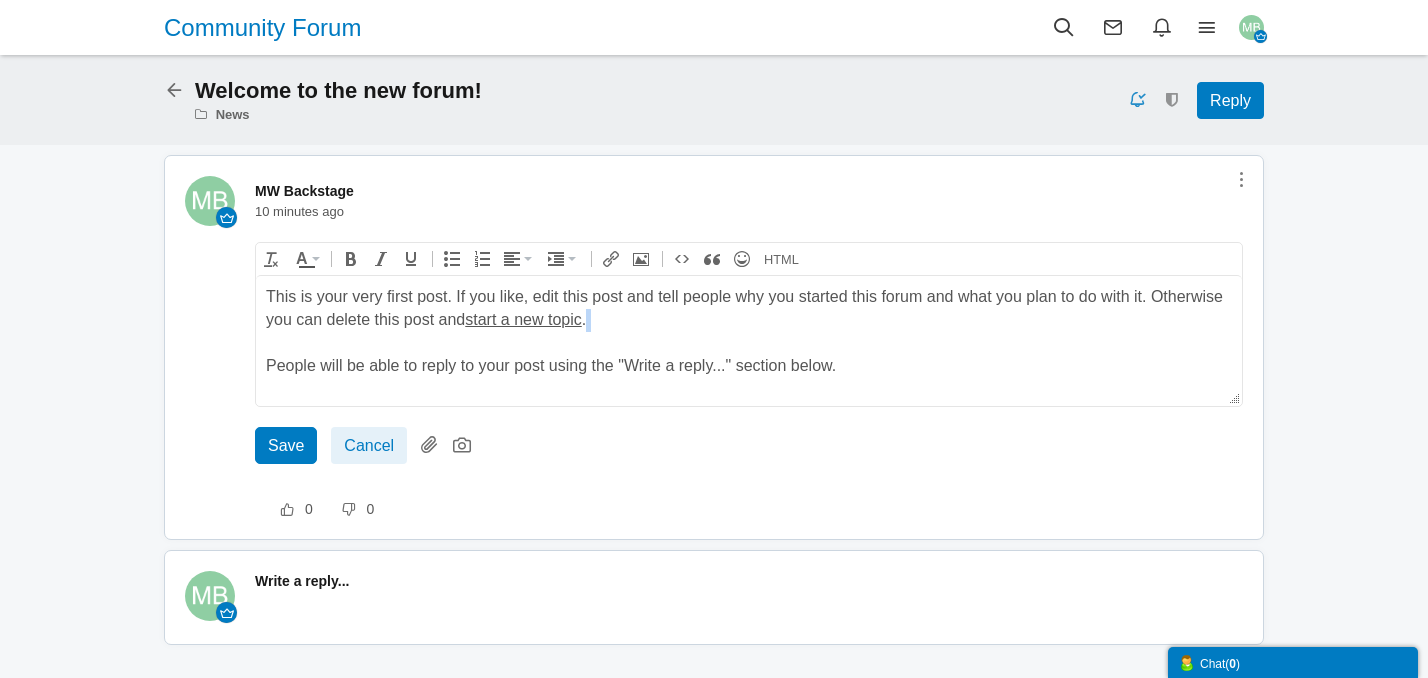 click on "This is your very first post. If you like, edit this post and tell people why you started this forum and what you plan to do with it. Otherwise you can delete this post and  start a new topic . People will be able to reply to your post using the "Write a reply..." section below." at bounding box center [749, 330] 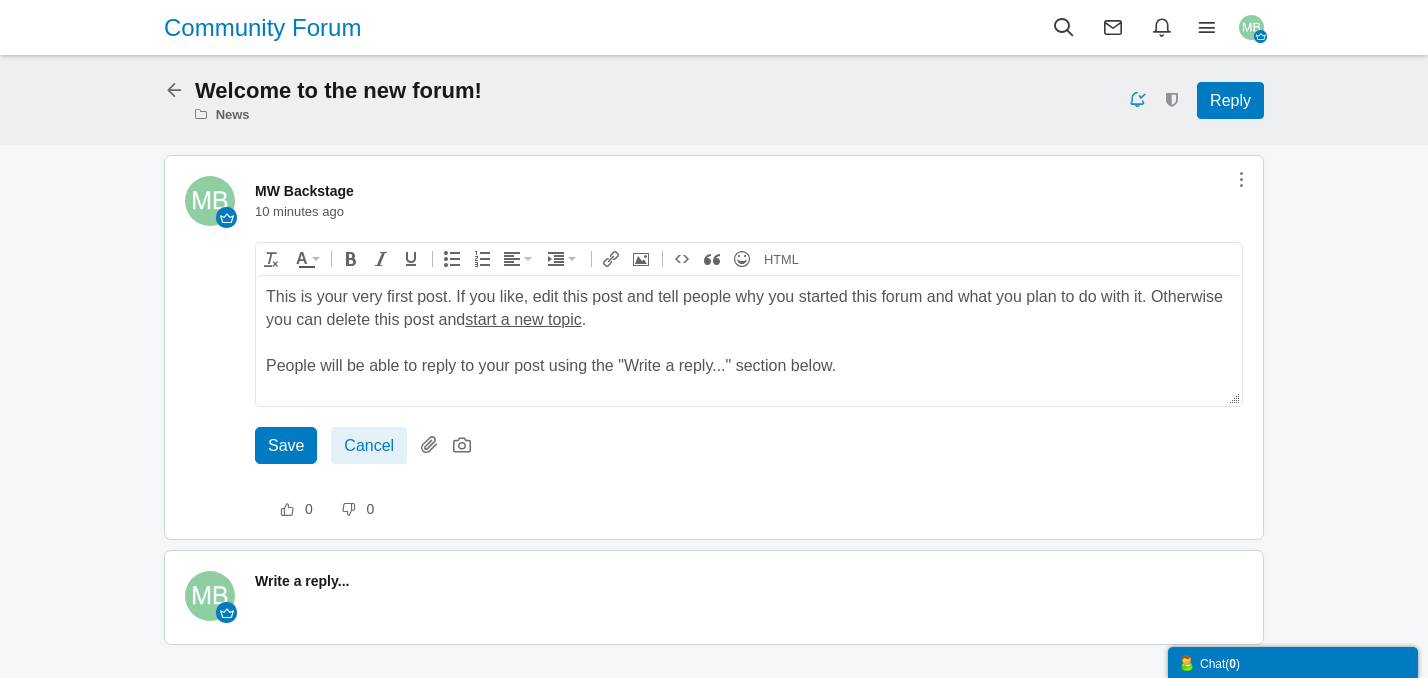 click on "This is your very first post. If you like, edit this post and tell people why you started this forum and what you plan to do with it. Otherwise you can delete this post and  start a new topic . People will be able to reply to your post using the "Write a reply..." section below." at bounding box center [749, 330] 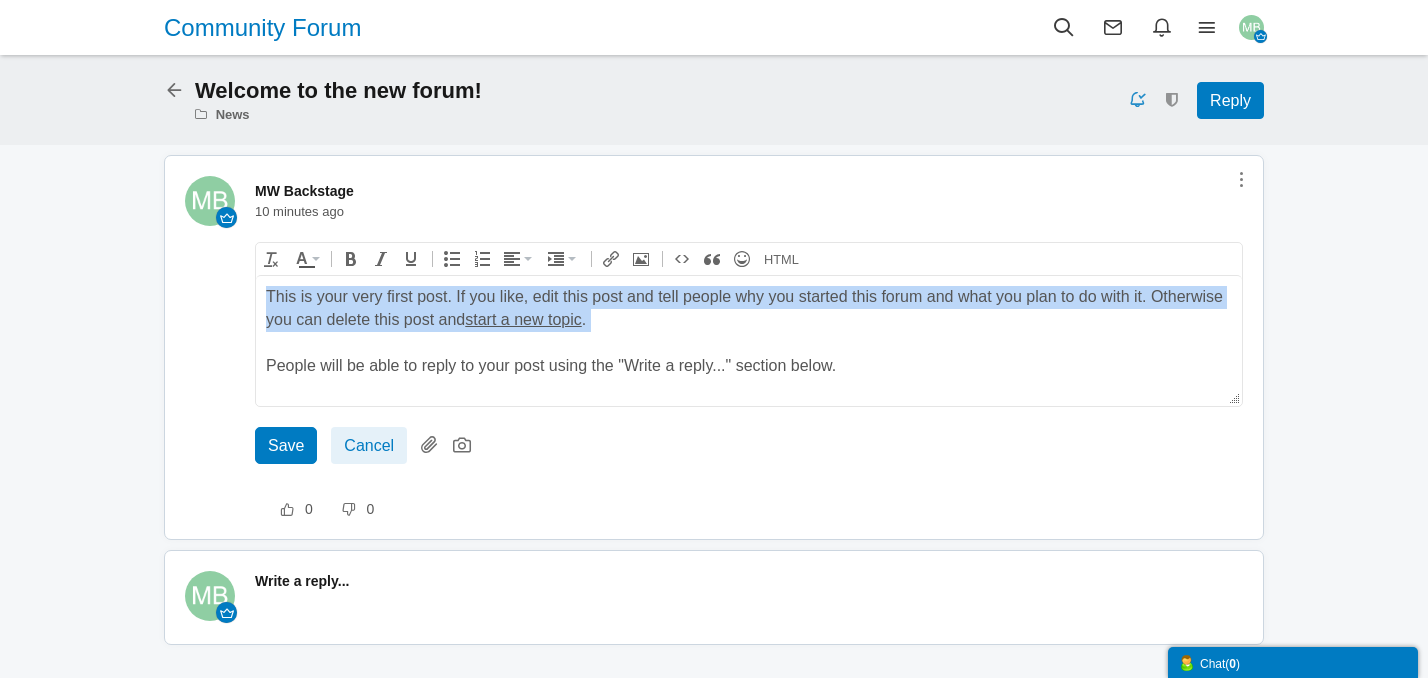 click on "This is your very first post. If you like, edit this post and tell people why you started this forum and what you plan to do with it. Otherwise you can delete this post and  start a new topic . People will be able to reply to your post using the "Write a reply..." section below." at bounding box center (749, 330) 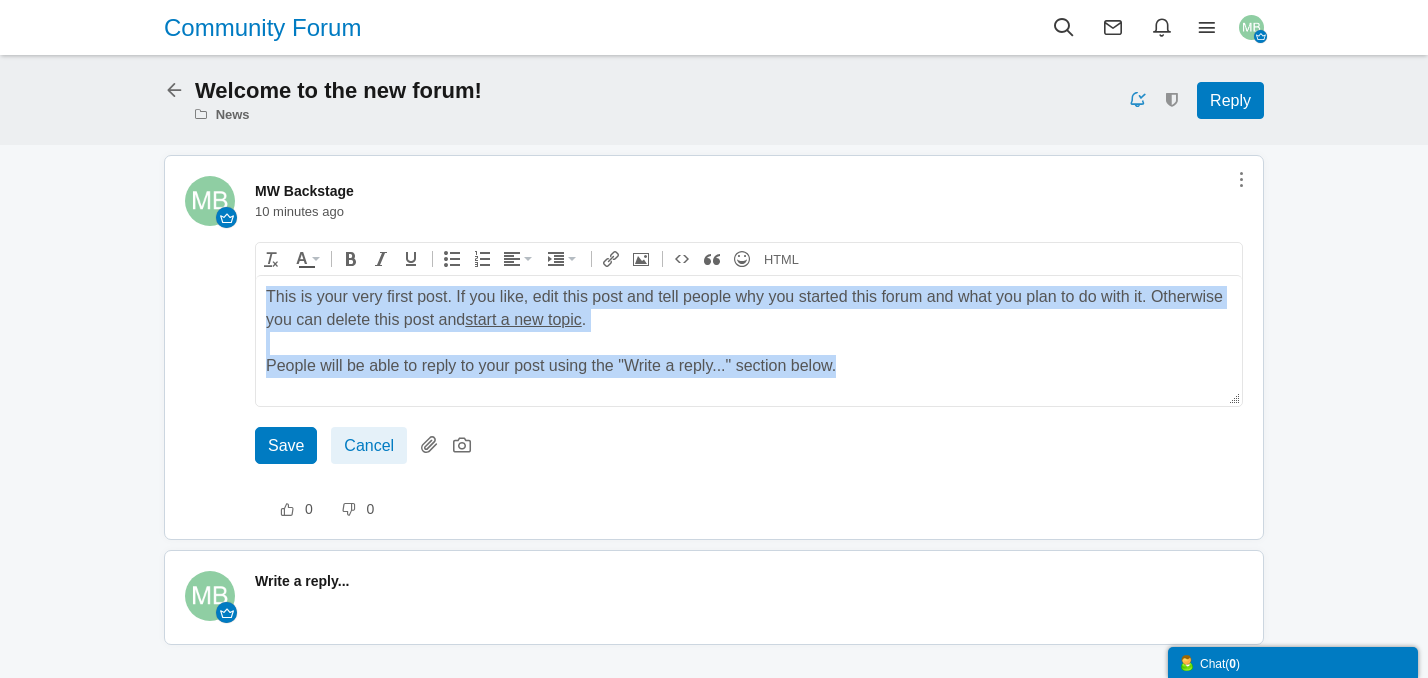 type 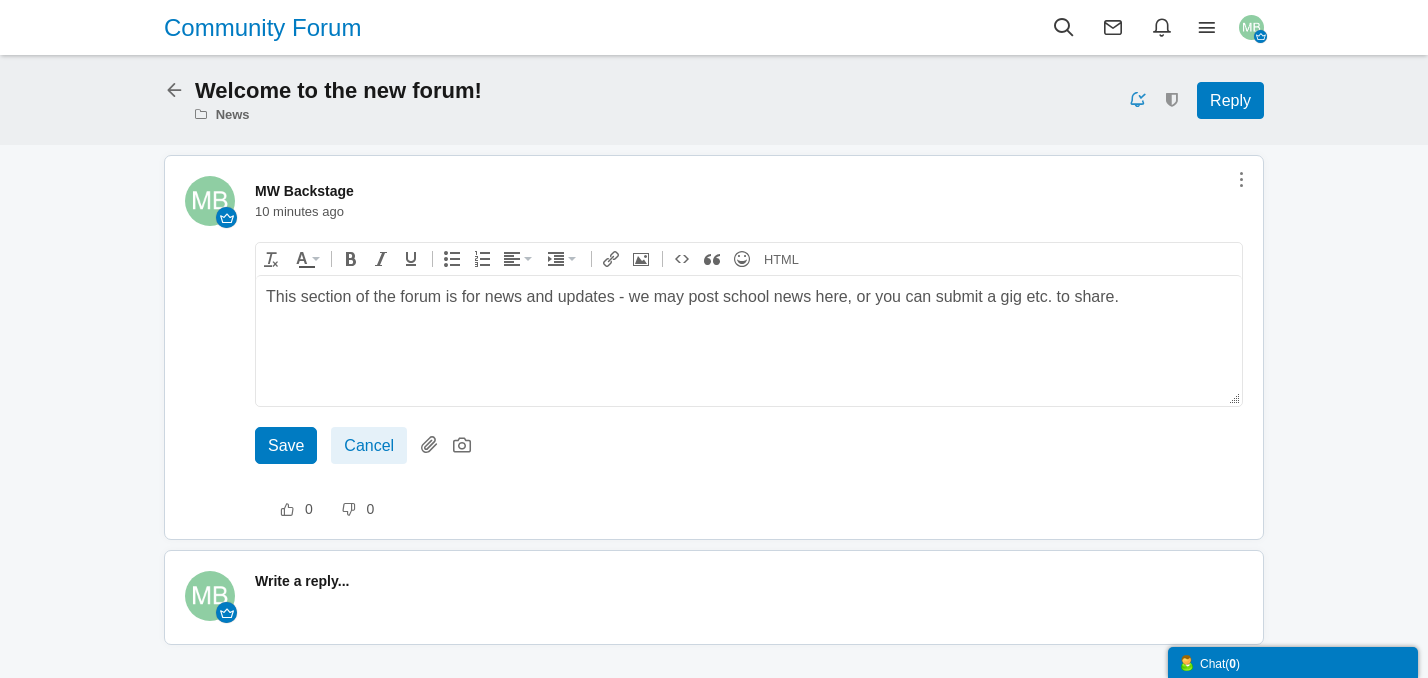 drag, startPoint x: 272, startPoint y: 446, endPoint x: 449, endPoint y: 383, distance: 187.87762 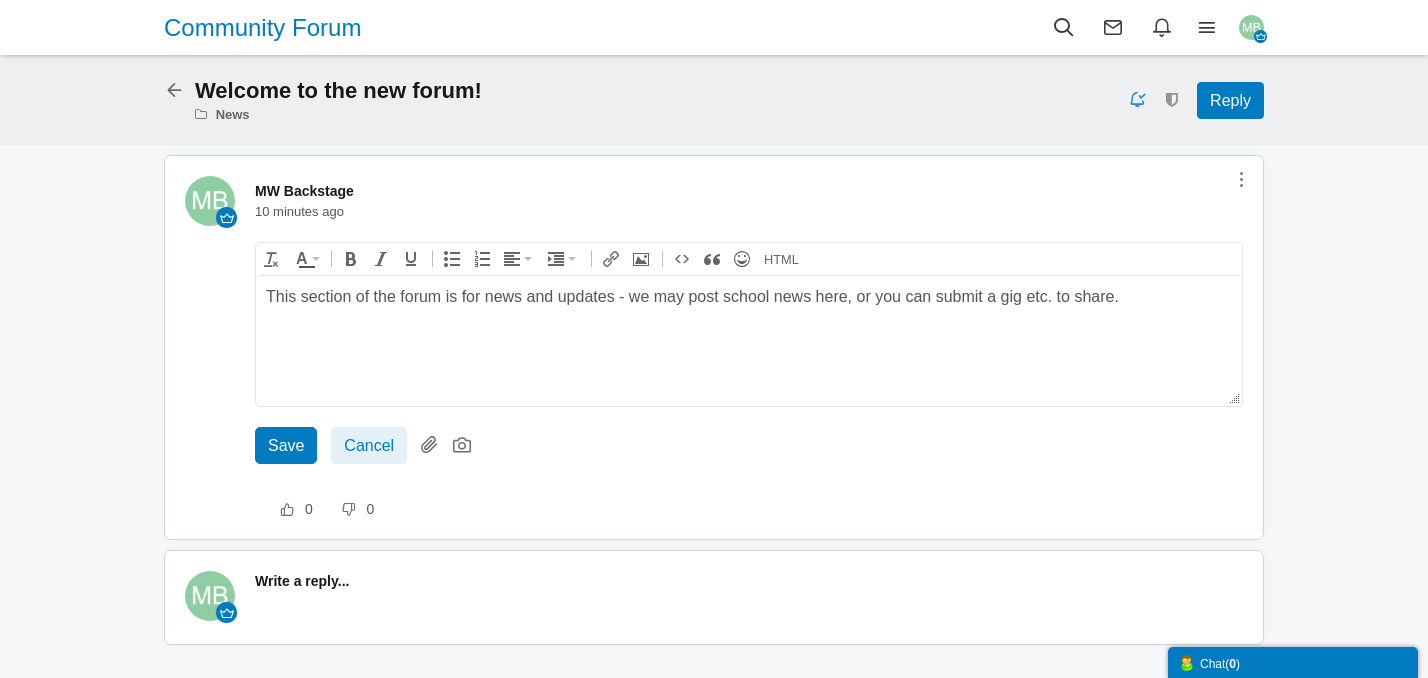 click on "div This is your very first post. If you like, edit this post and tell people why you started this forum and what you plan to do with it. Otherwise you can delete this post and <a href="/post/printadd">start a new topic</a>.<br /><br />People will be able to reply to your post using the "Write a reply..." section below.
Save
Cancel
Deleting Attachment...
getFilename get_filesize
0%
Cancel
Uploading...
getFilename get_filesize
getFilename get_filesize
Delete
Insert Inline
Insert Inline" at bounding box center [749, 360] 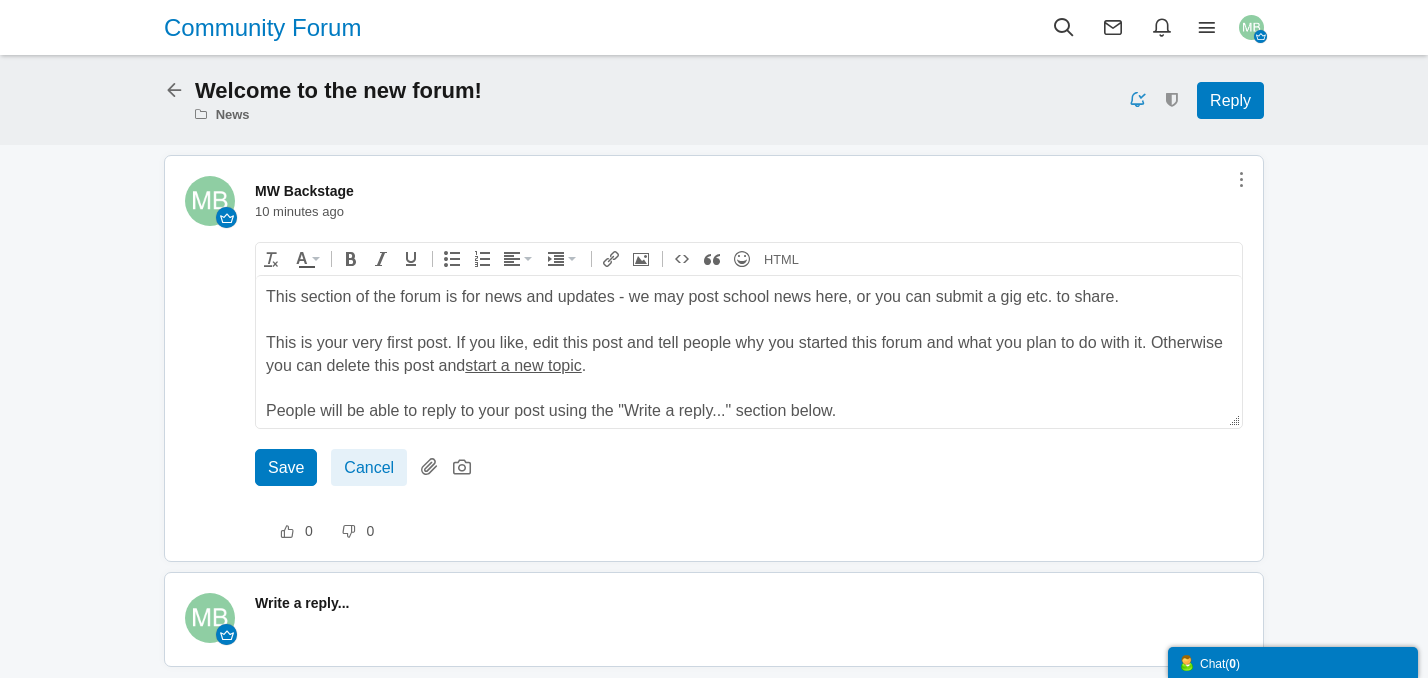 click on "This is your very first post. If you like, edit this post and tell people why you started this forum and what you plan to do with it. Otherwise you can delete this post and  start a new topic . People will be able to reply to your post using the "Write a reply..." section below." at bounding box center (749, 376) 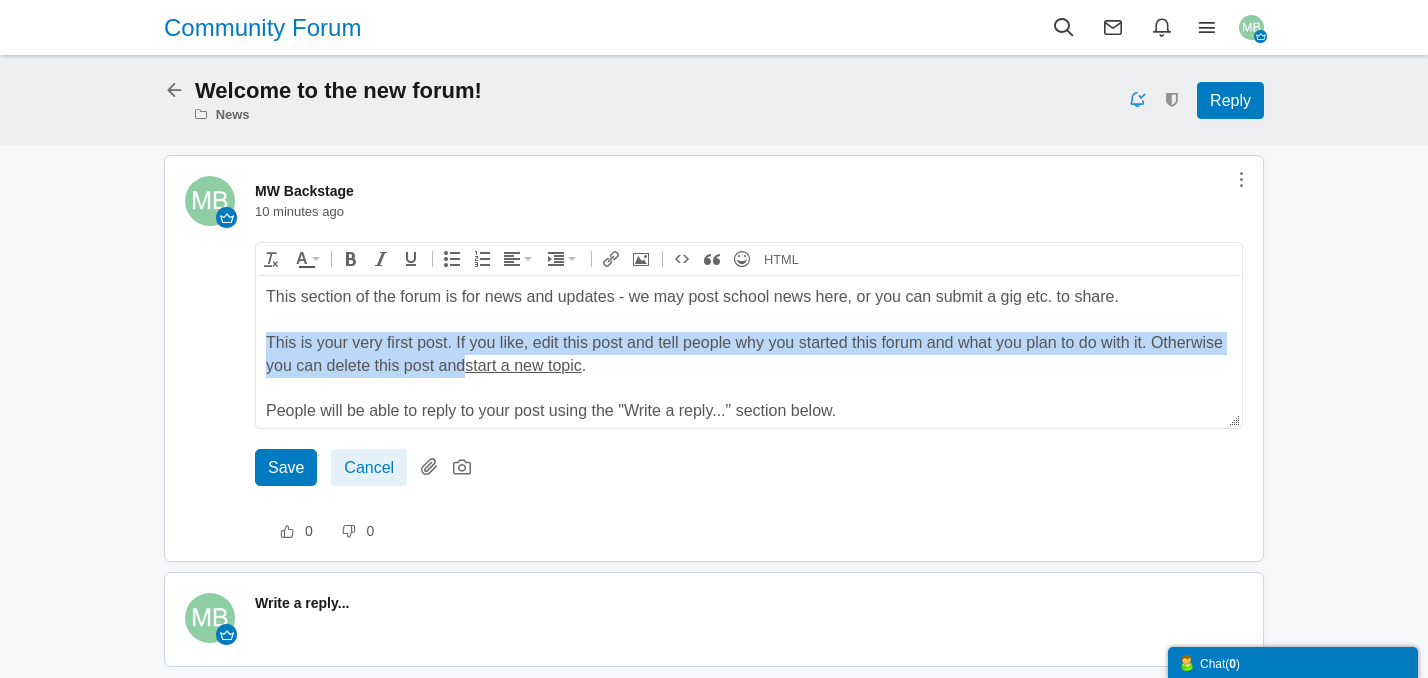 drag, startPoint x: 464, startPoint y: 364, endPoint x: 226, endPoint y: 337, distance: 239.52661 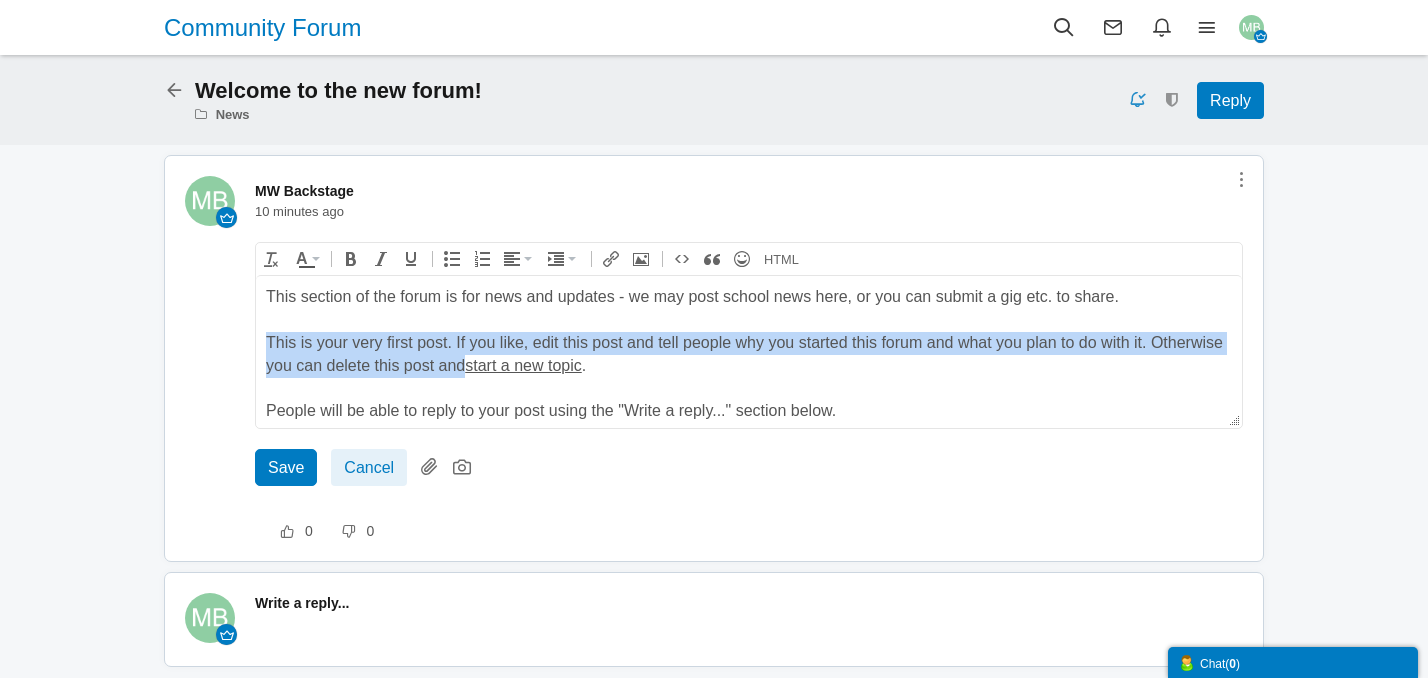 click on "This section of the forum is for news and updates - we may post school news here, or you can submit a gig etc. to share. This is your very first post. If you like, edit this post and tell people why you started this forum and what you plan to do with it. Otherwise you can delete this post and  start a new topic . People will be able to reply to your post using the "Write a reply..." section below." at bounding box center [749, 353] 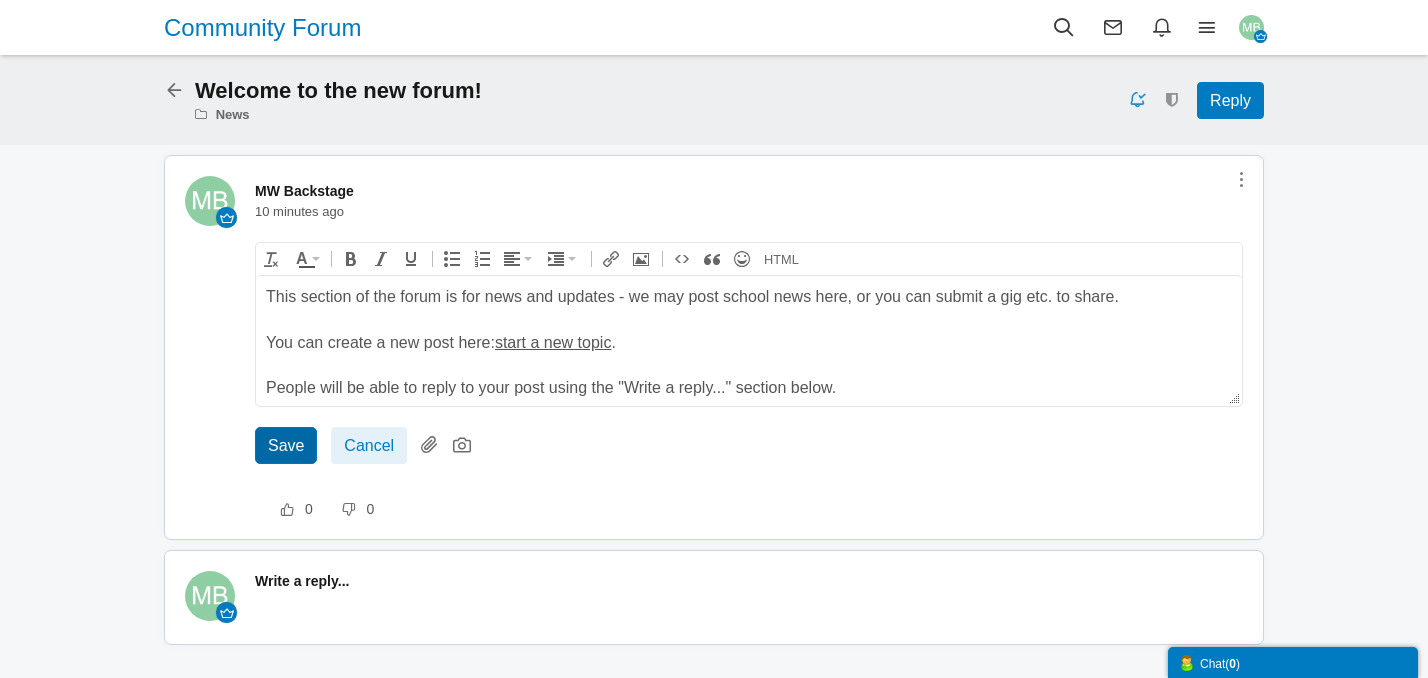 click on "Save" at bounding box center [286, 445] 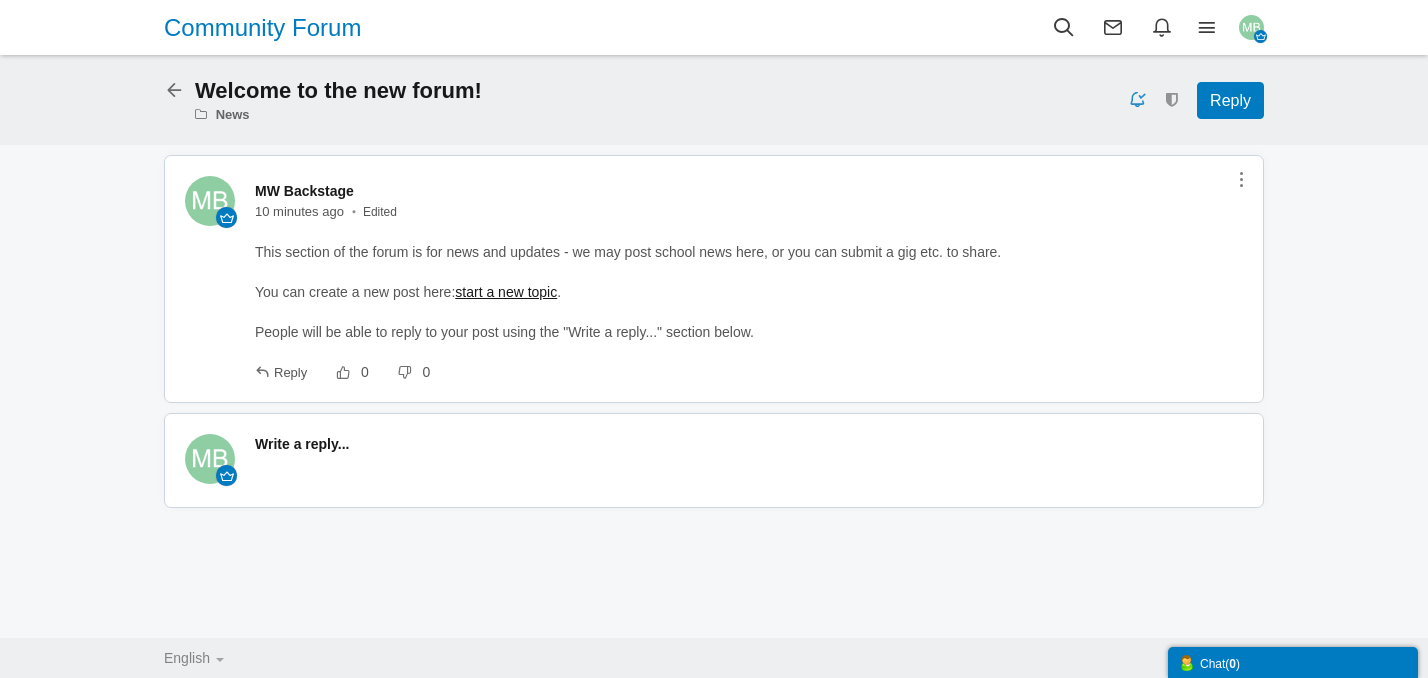 click on "1 [POST]
[COMPANY]
1   [POST]
Share
Edit
Move
Delete" at bounding box center (714, 279) 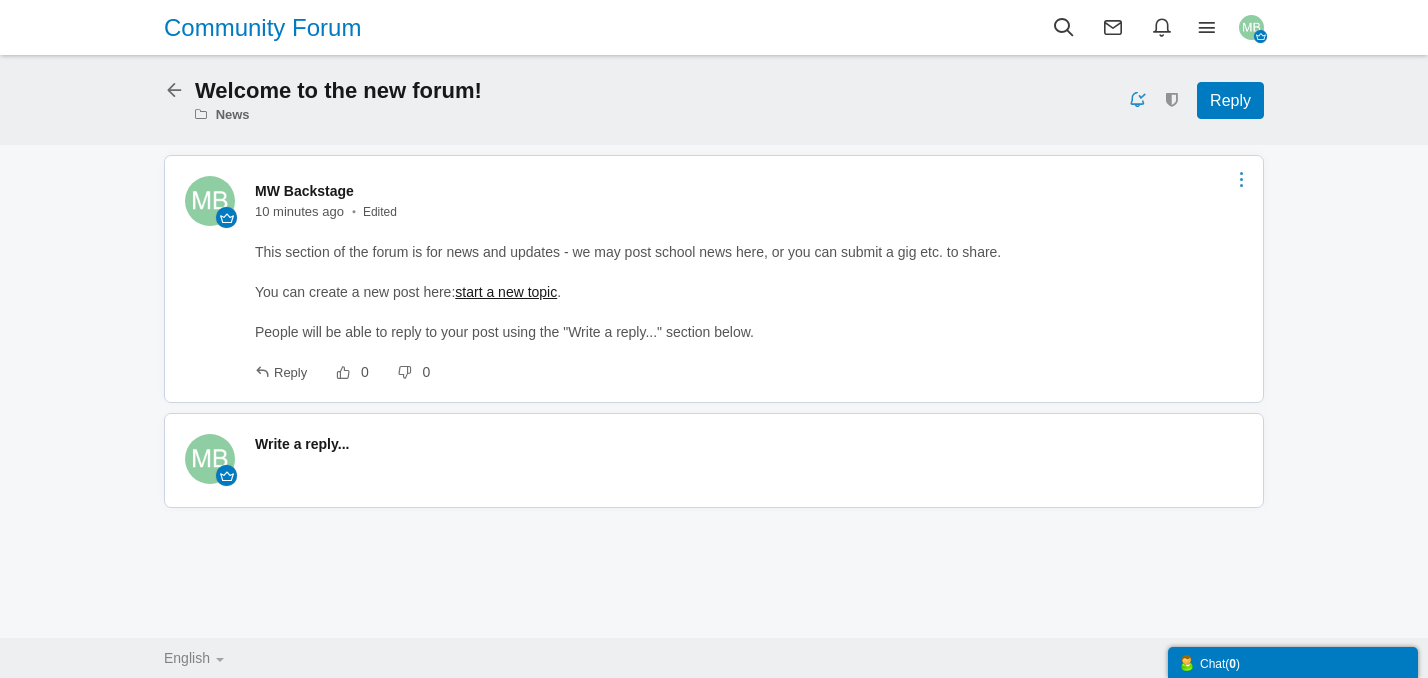 click at bounding box center (1241, 179) 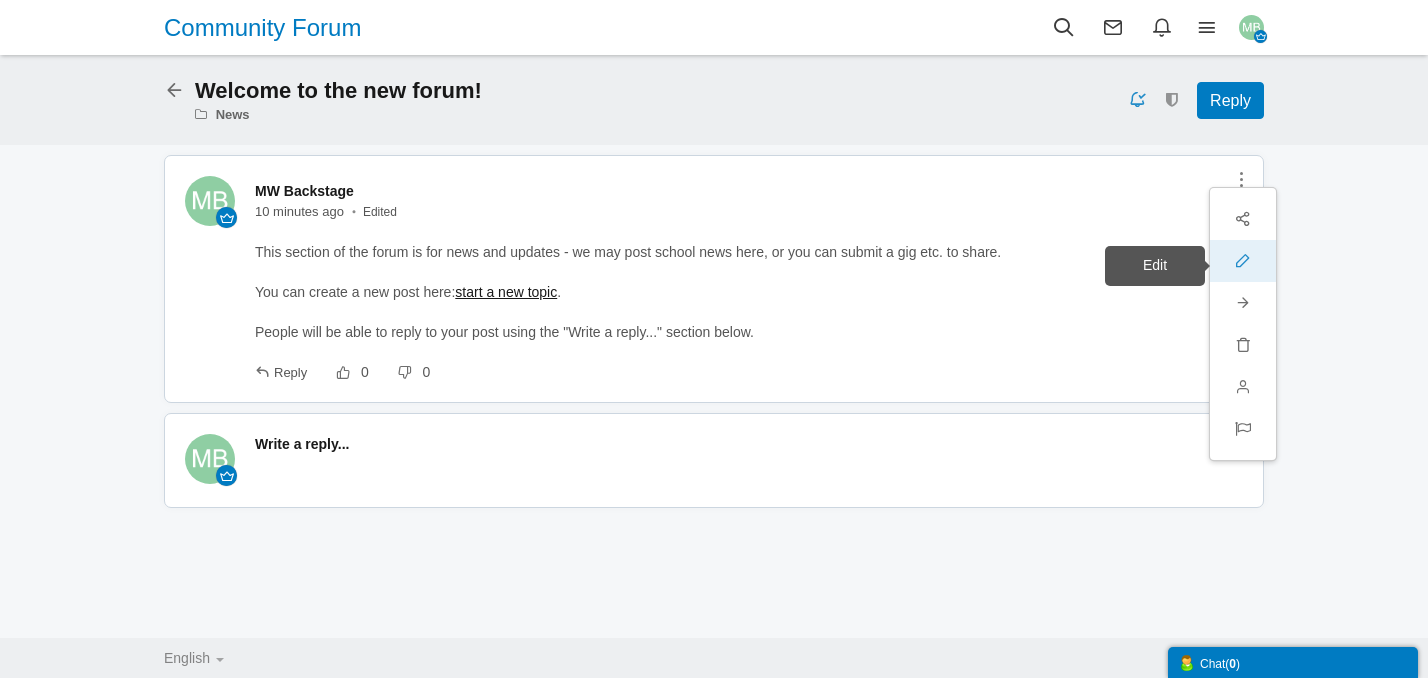 click at bounding box center [1243, 261] 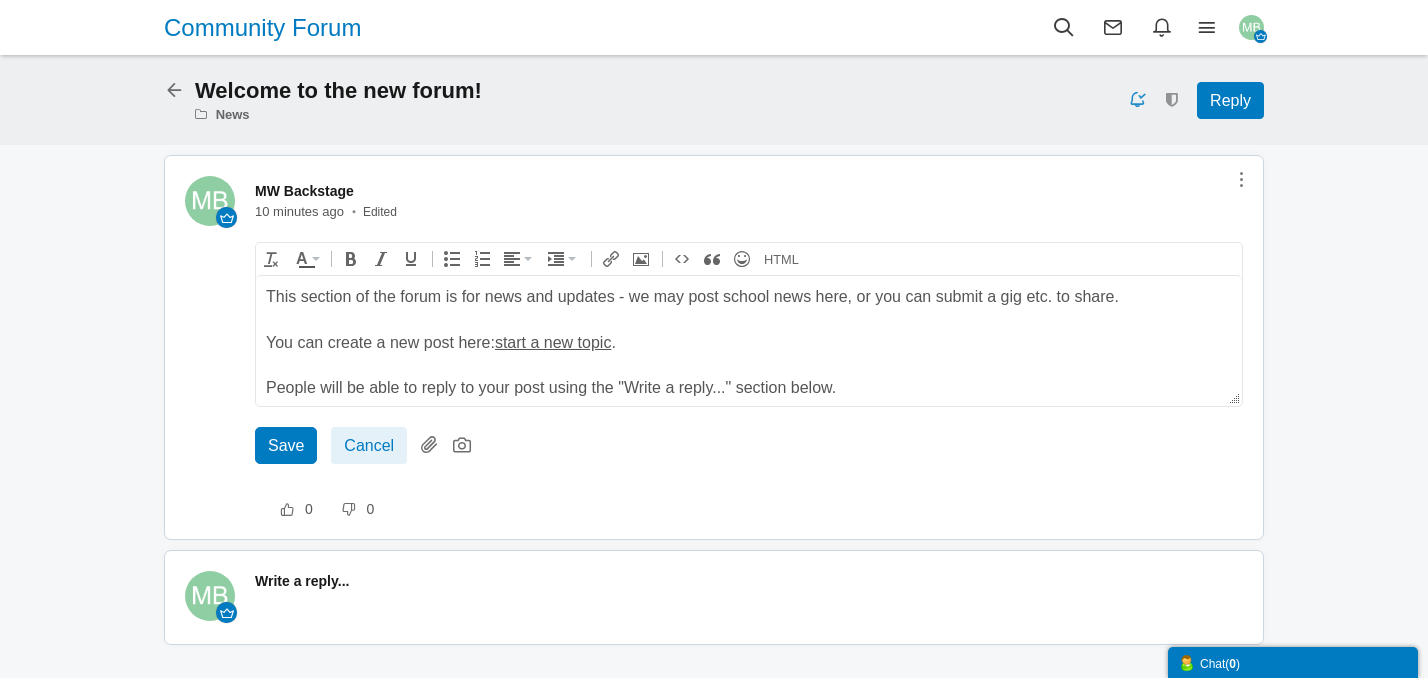 scroll, scrollTop: 0, scrollLeft: 0, axis: both 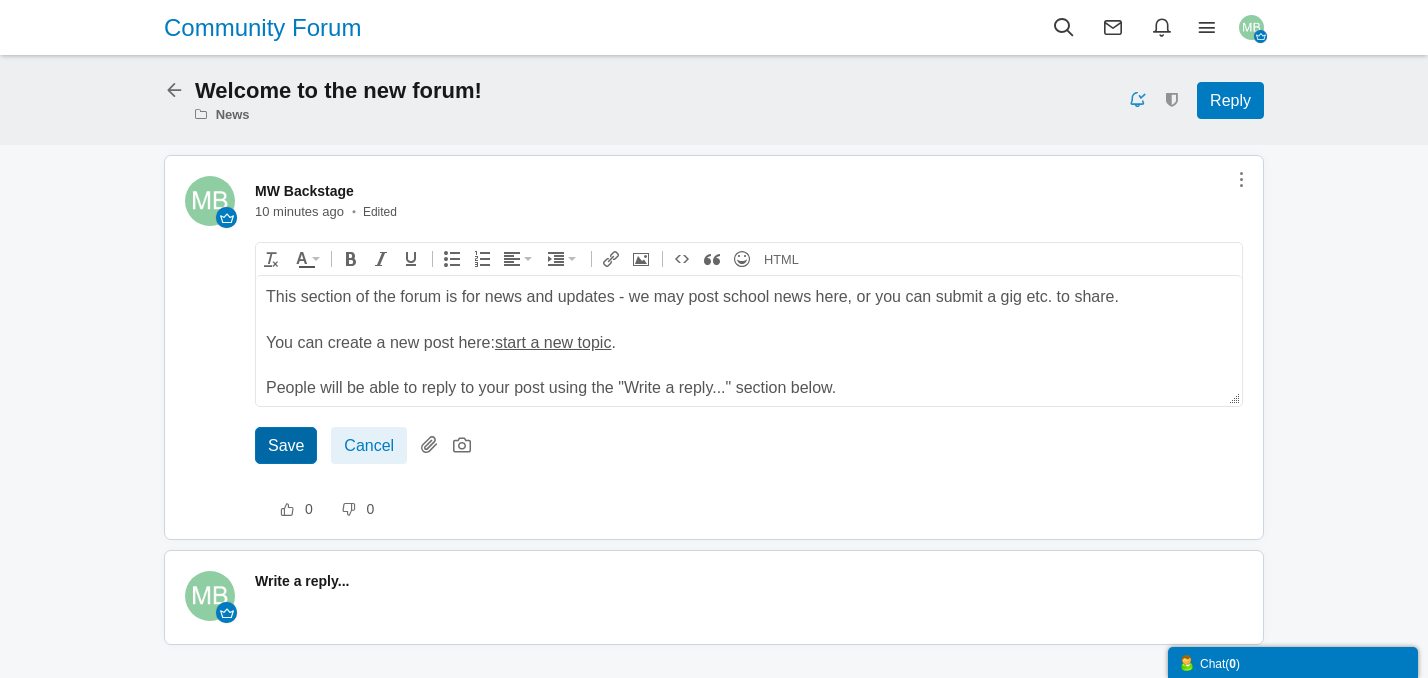 click on "Save" at bounding box center [286, 445] 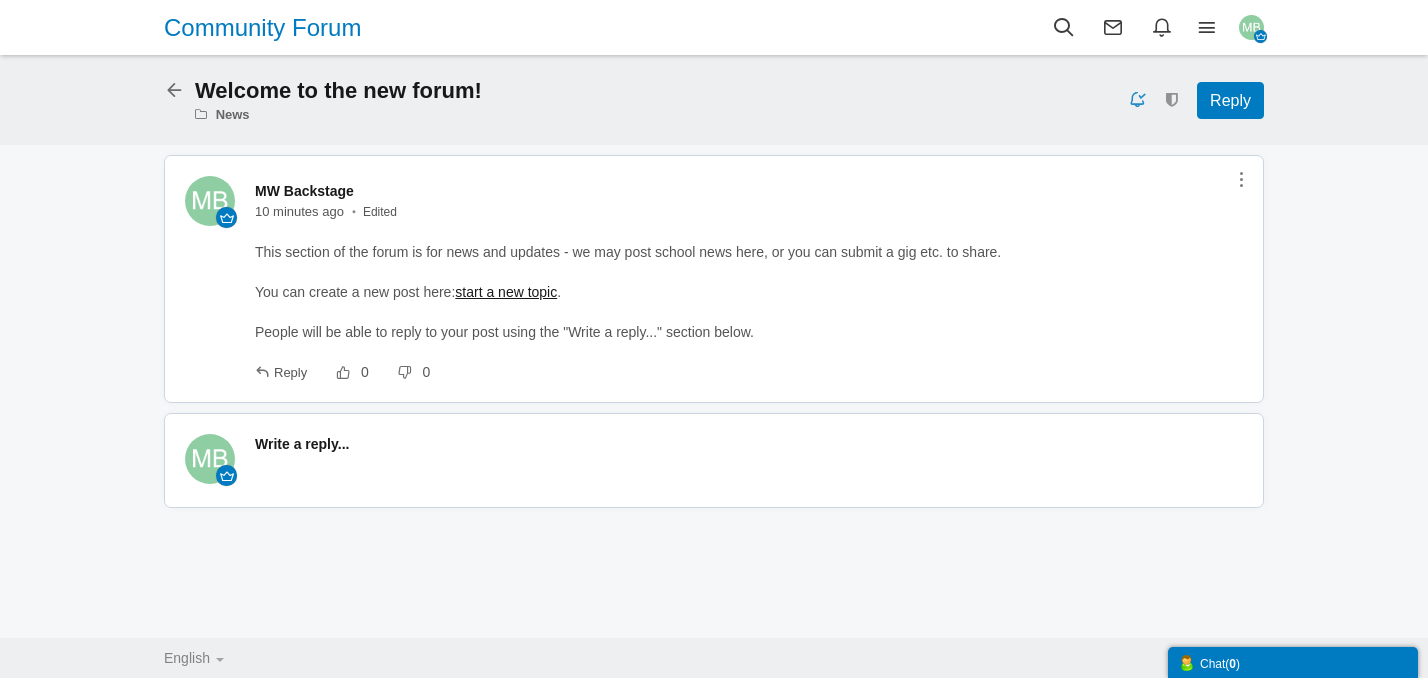 click at bounding box center [179, 87] 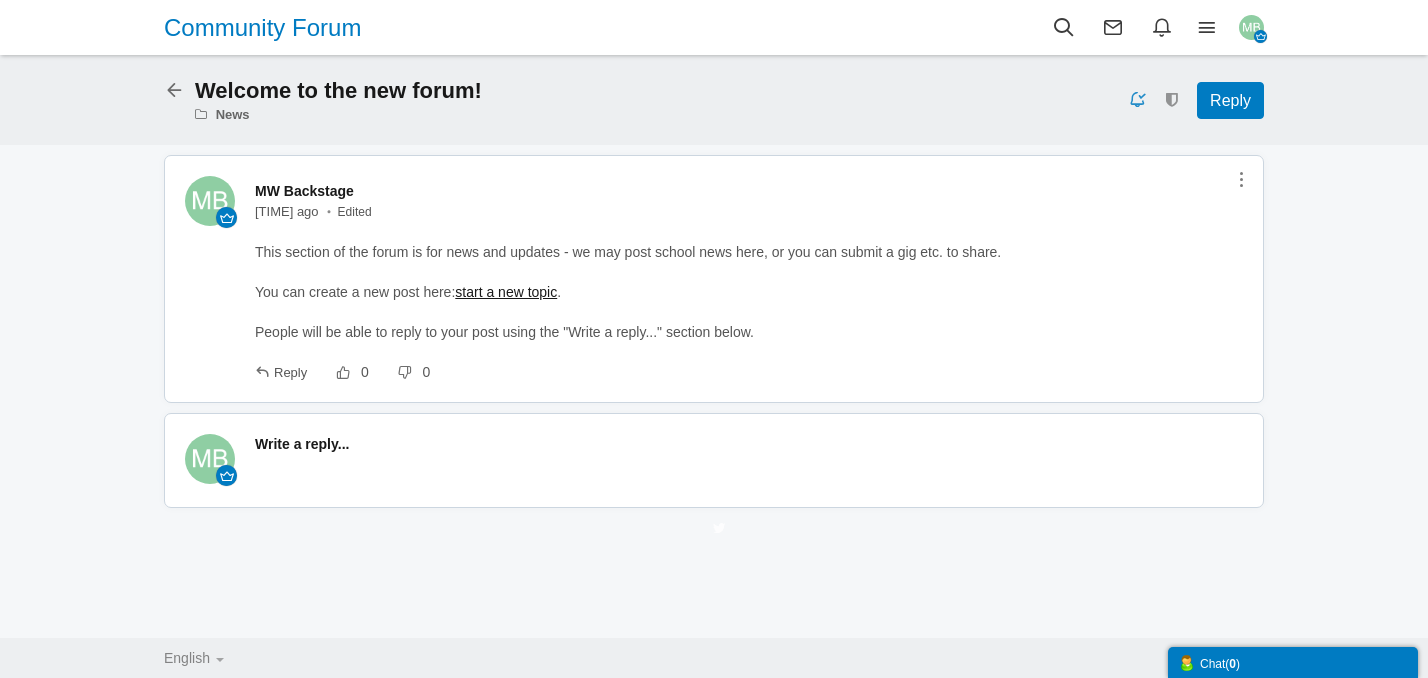 scroll, scrollTop: 0, scrollLeft: 0, axis: both 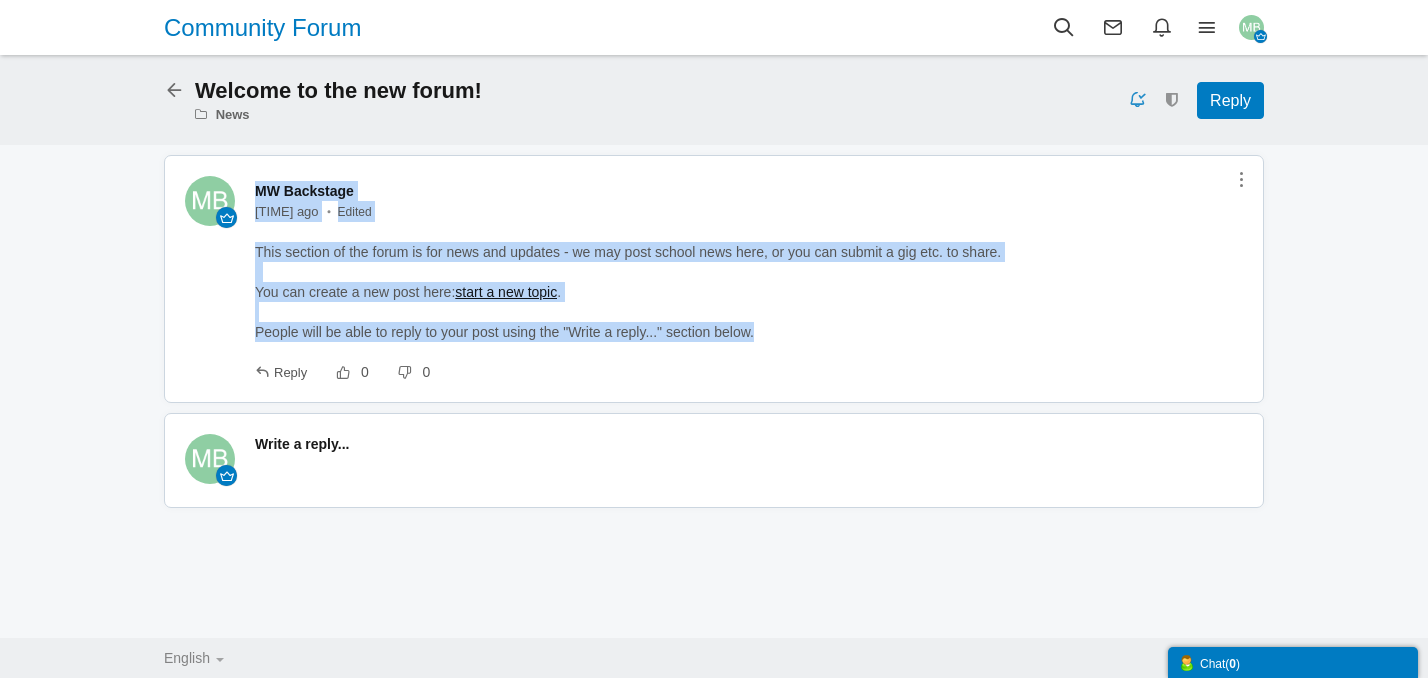 drag, startPoint x: 252, startPoint y: 252, endPoint x: 804, endPoint y: 325, distance: 556.8061 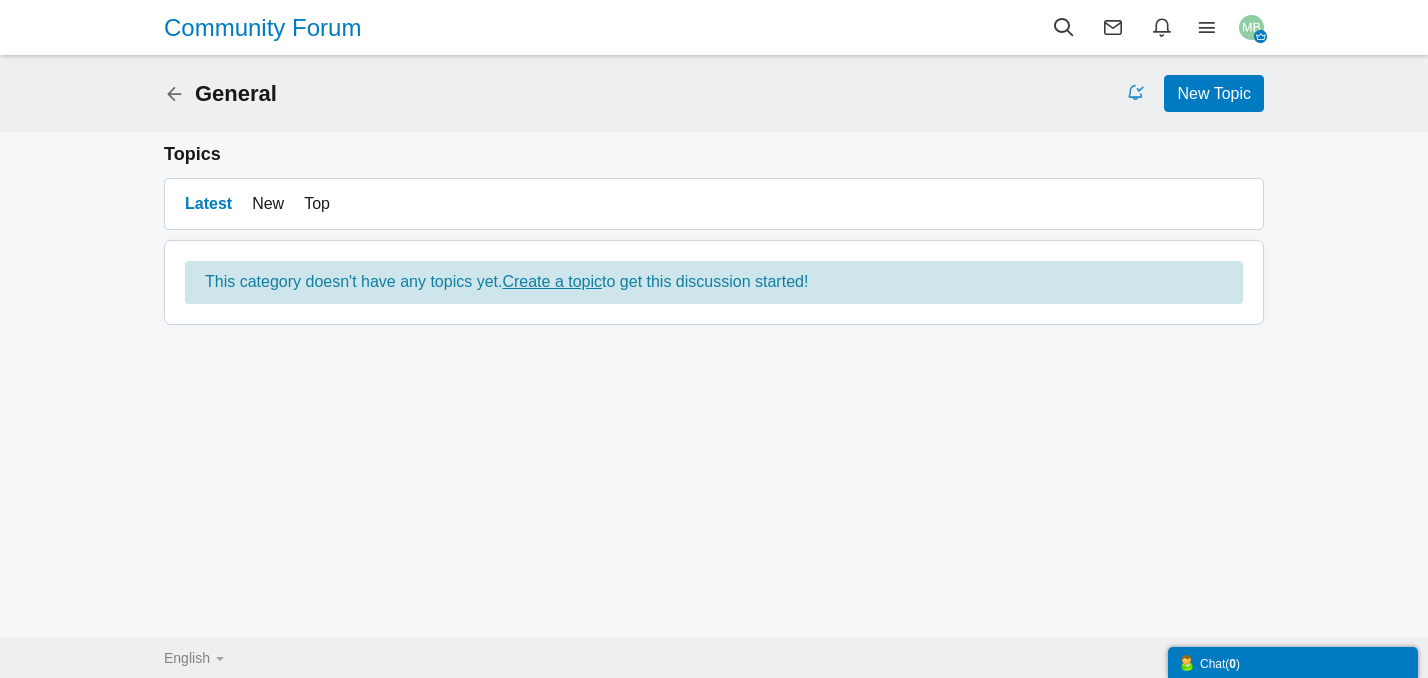 scroll, scrollTop: 0, scrollLeft: 0, axis: both 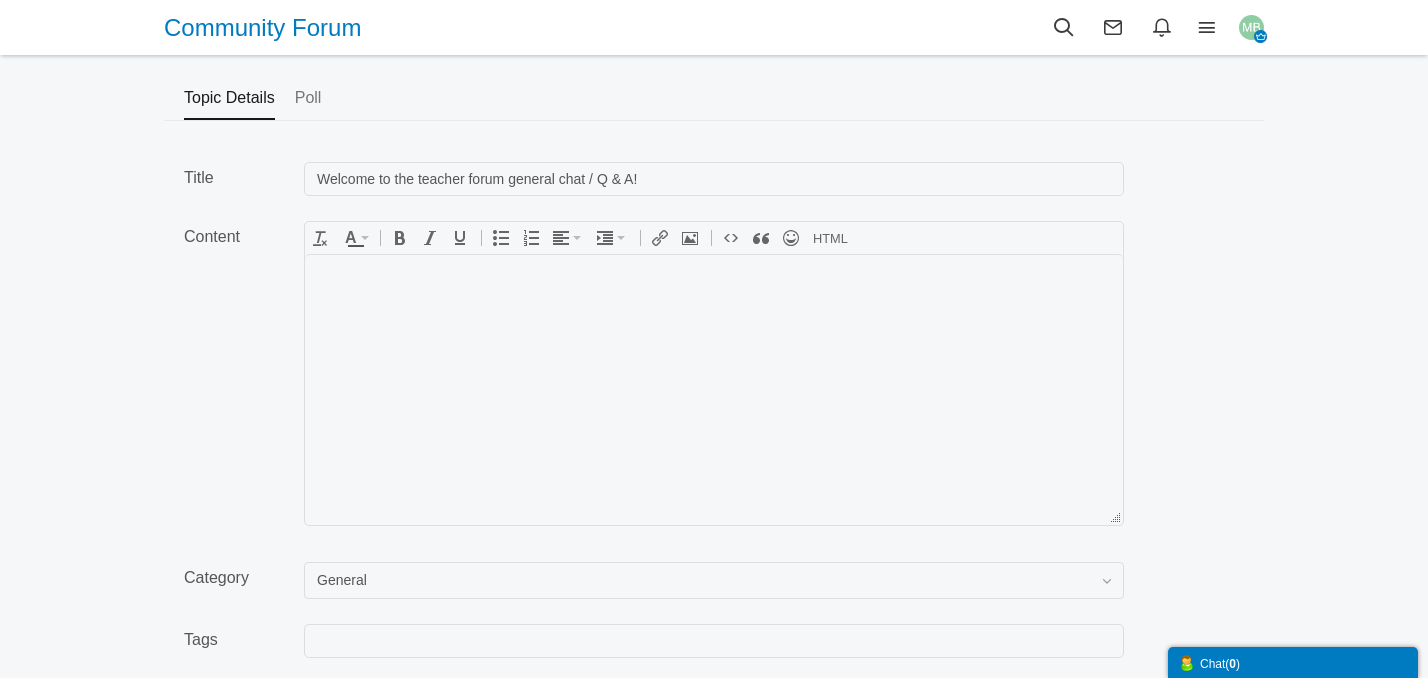 type on "Welcome to the teacher forum general chat / Q & A!" 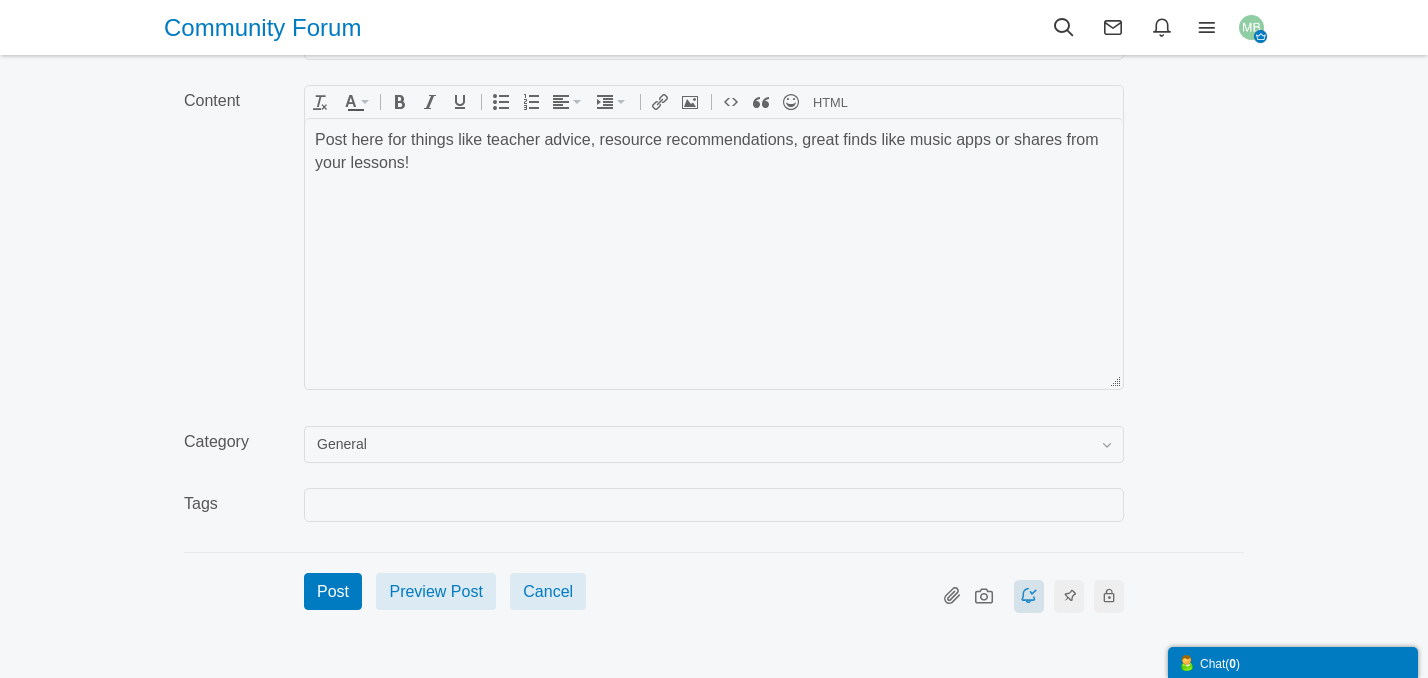 scroll, scrollTop: 180, scrollLeft: 0, axis: vertical 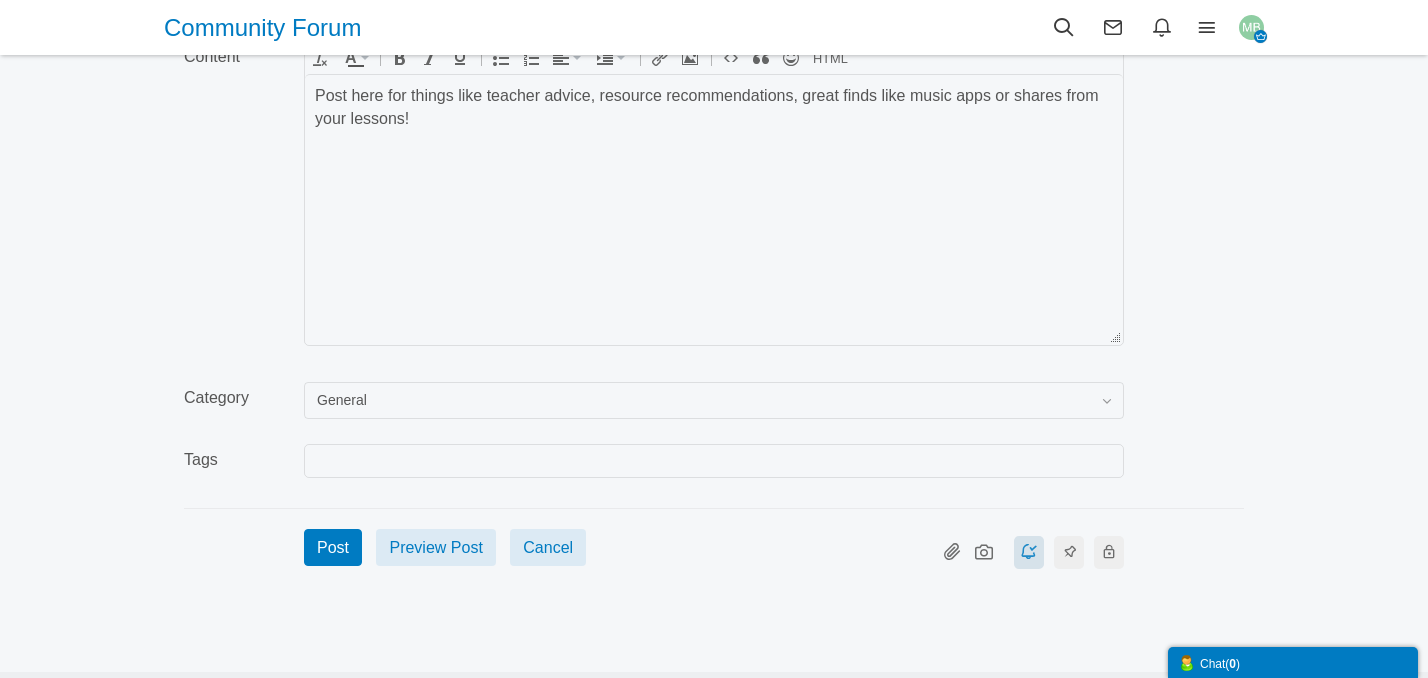 click on "General" at bounding box center [714, 400] 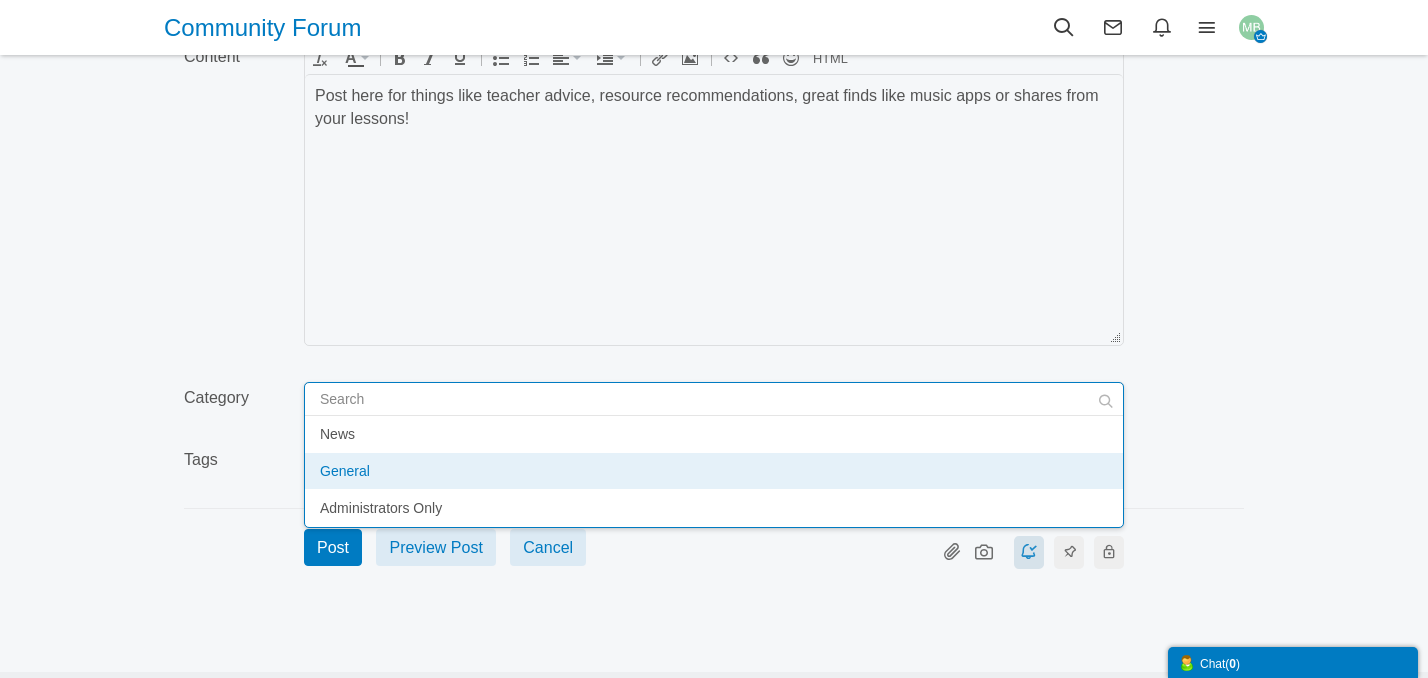 click on "Content
div
Deleting Attachment...
getFilename get_filesize
0%
Cancel
Uploading...
getFilename get_filesize
getFilename get_filesize
Delete
Insert Inline
Insert Inline" at bounding box center (714, 204) 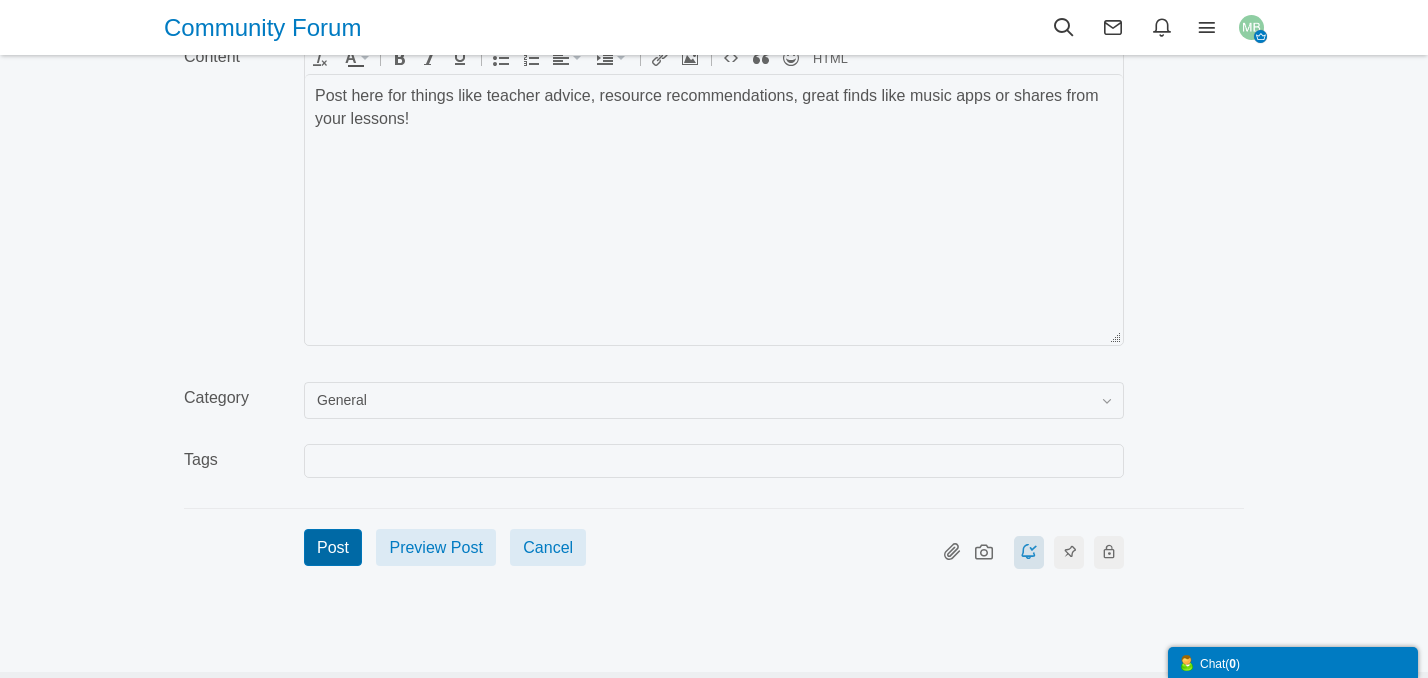 click on "Post" at bounding box center [333, 547] 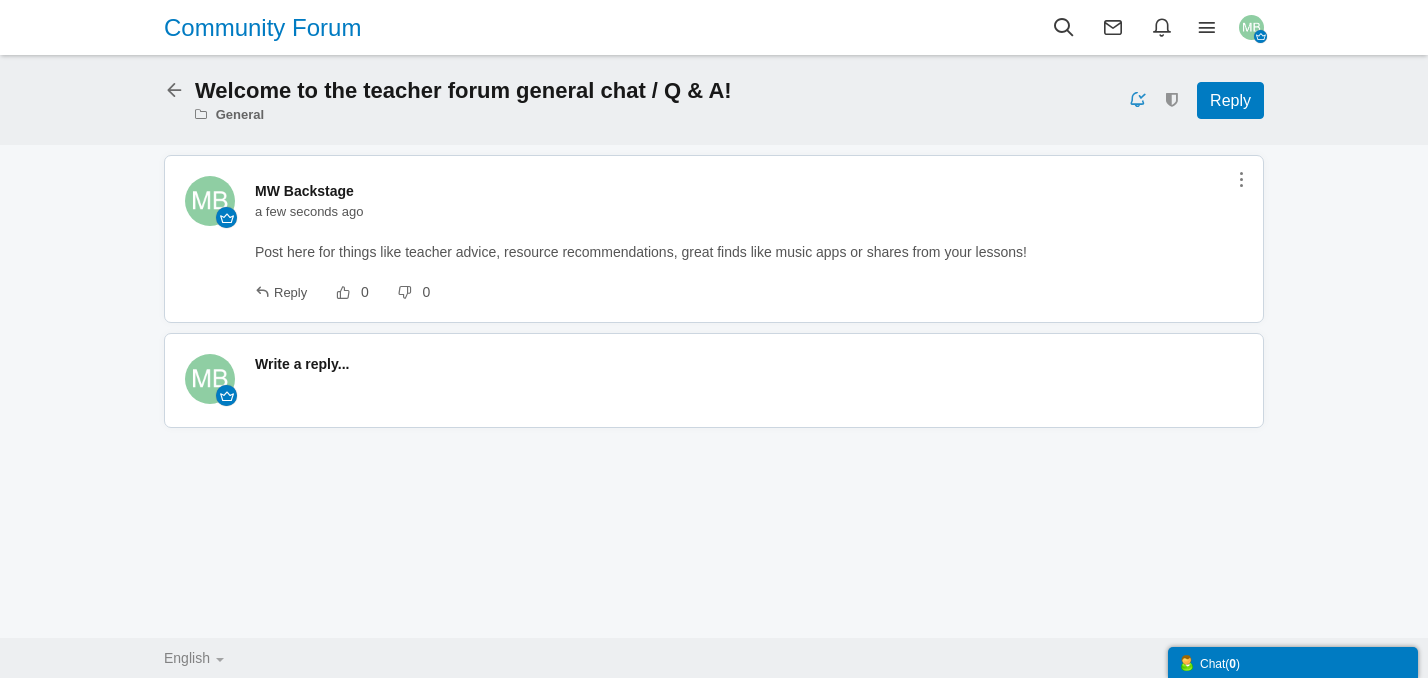 scroll, scrollTop: 0, scrollLeft: 0, axis: both 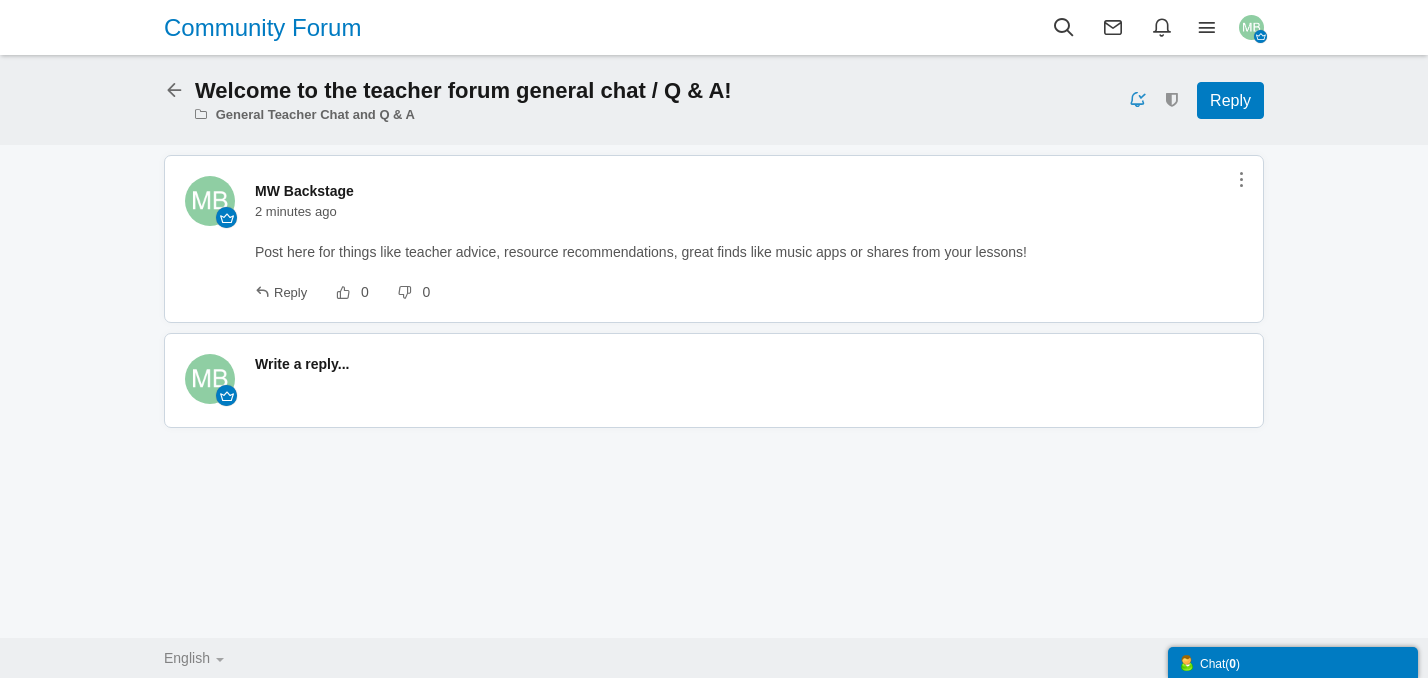 click at bounding box center [179, 87] 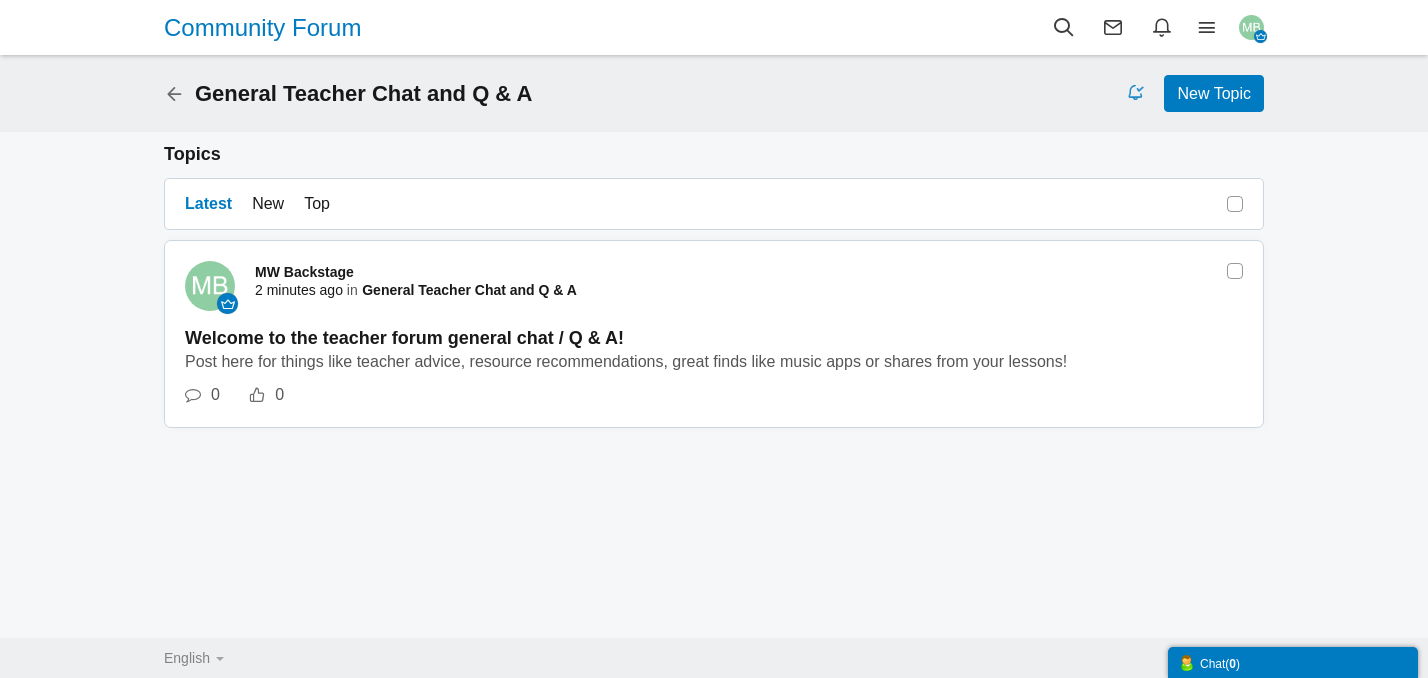 scroll, scrollTop: 0, scrollLeft: 0, axis: both 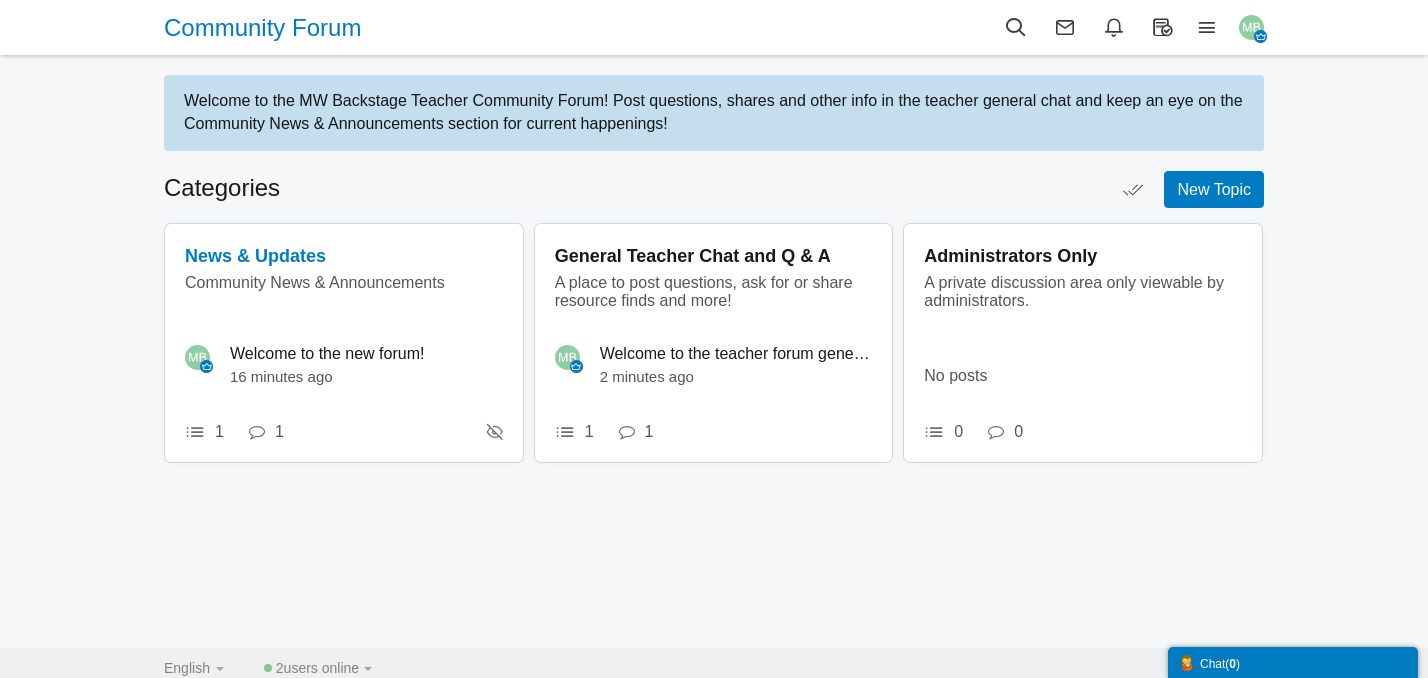 click on "News & Updates" at bounding box center (255, 256) 